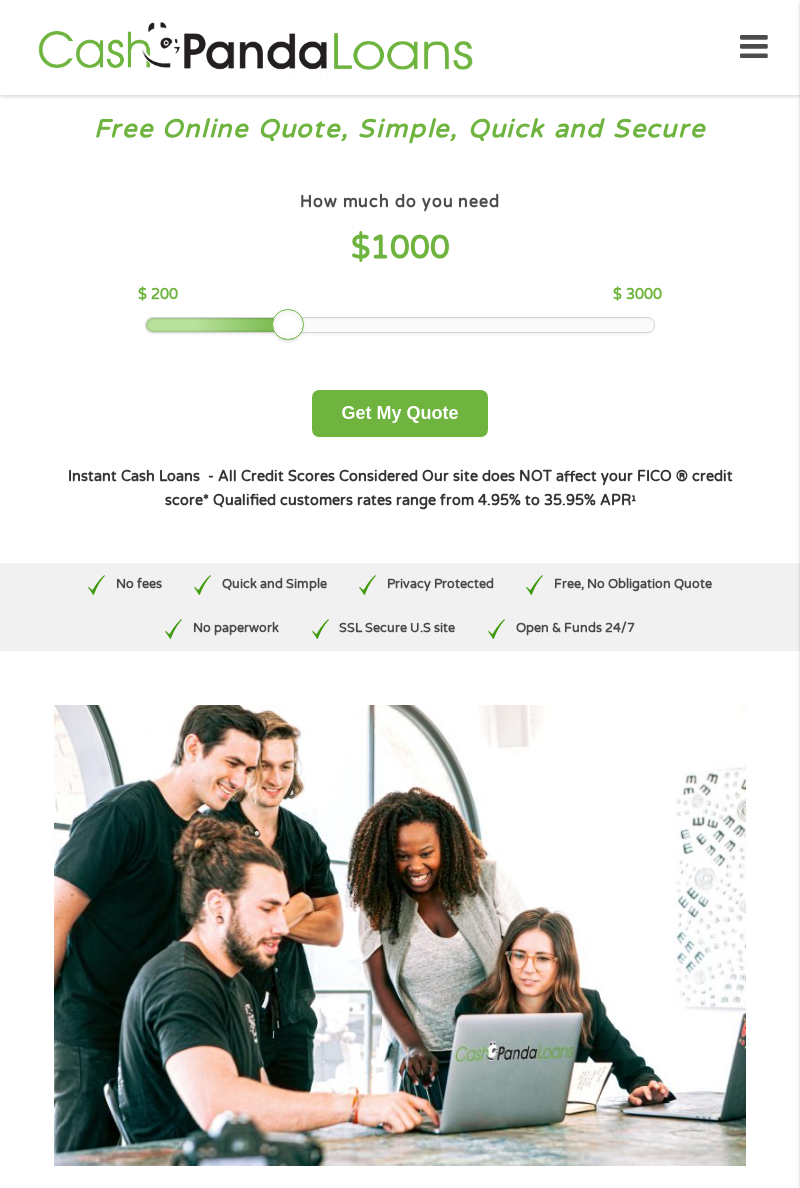 scroll, scrollTop: 0, scrollLeft: 0, axis: both 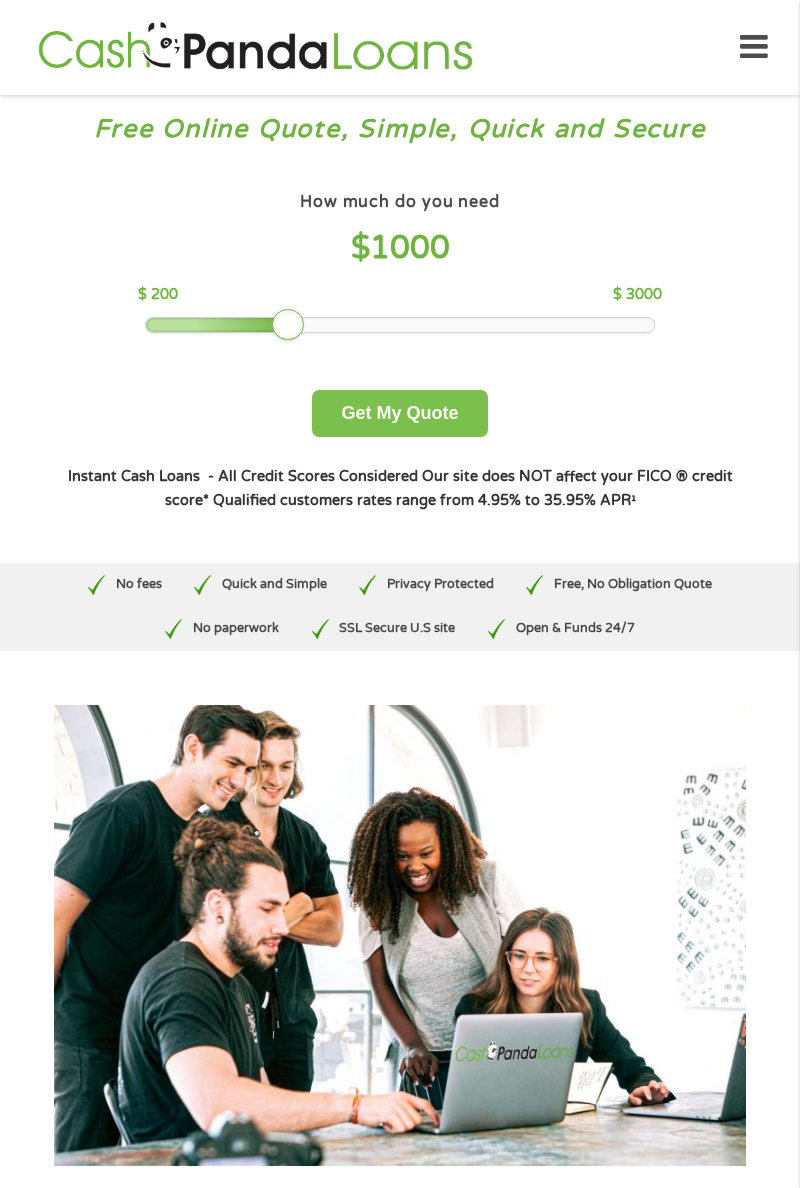 click on "Get My Quote" at bounding box center (399, 413) 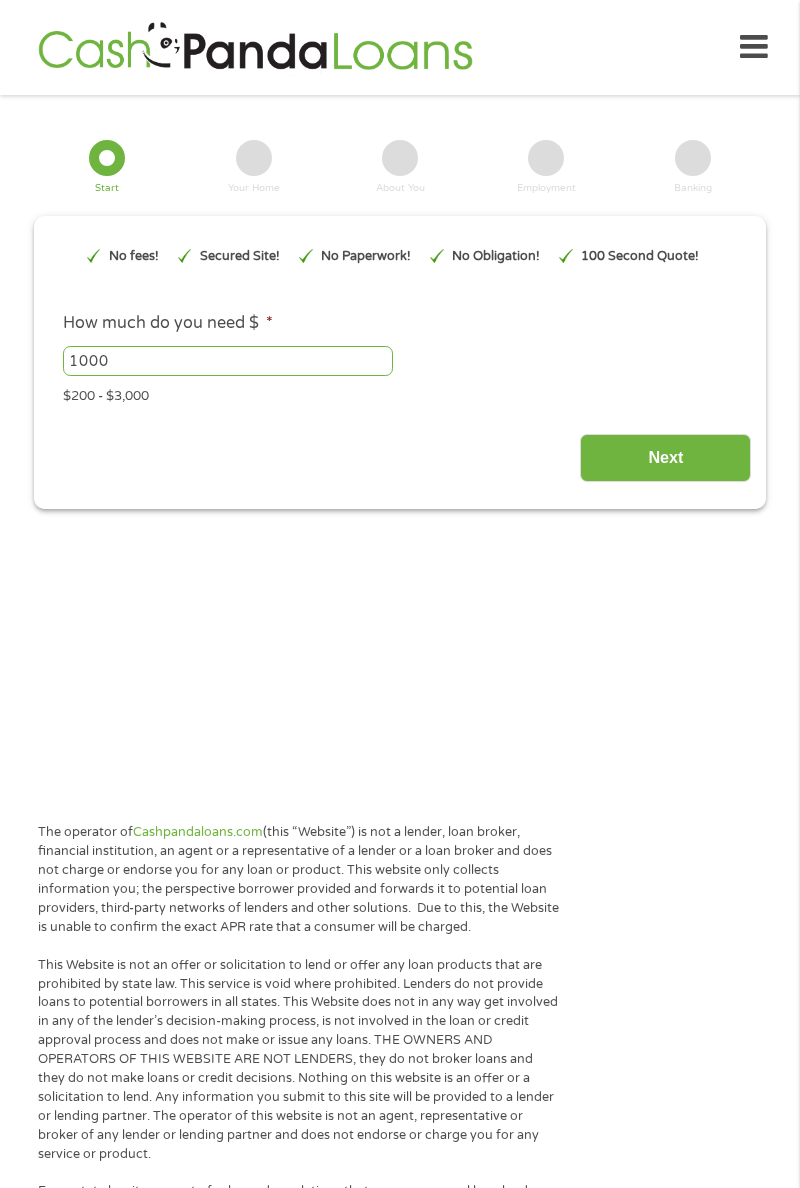 scroll, scrollTop: 0, scrollLeft: 0, axis: both 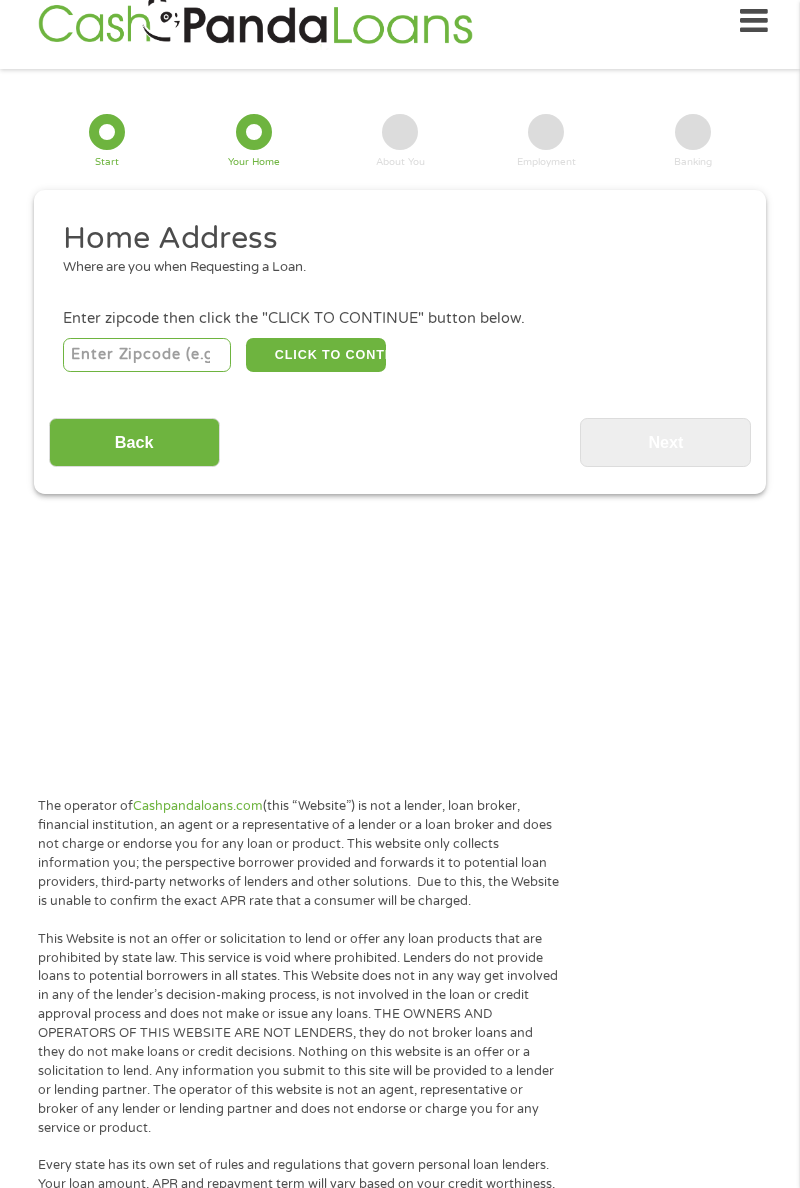 click at bounding box center (147, 355) 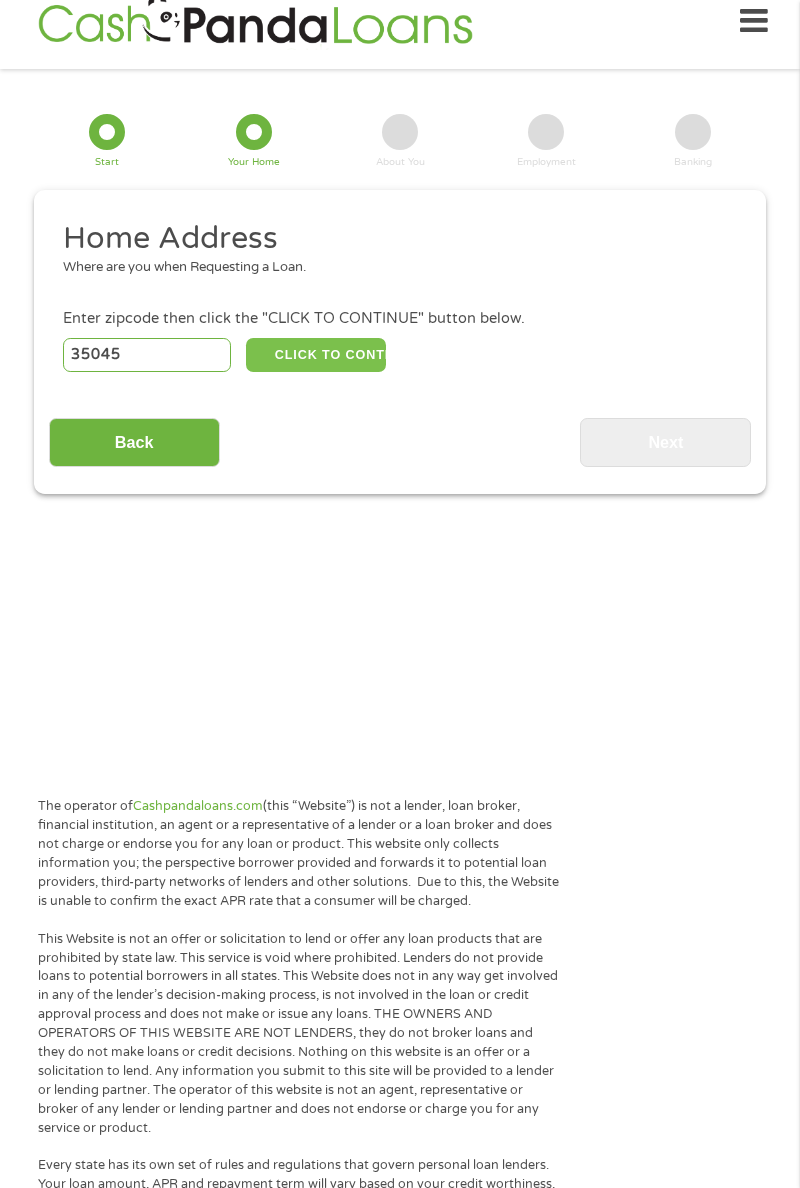 click on "CLICK TO CONTINUE" at bounding box center [316, 355] 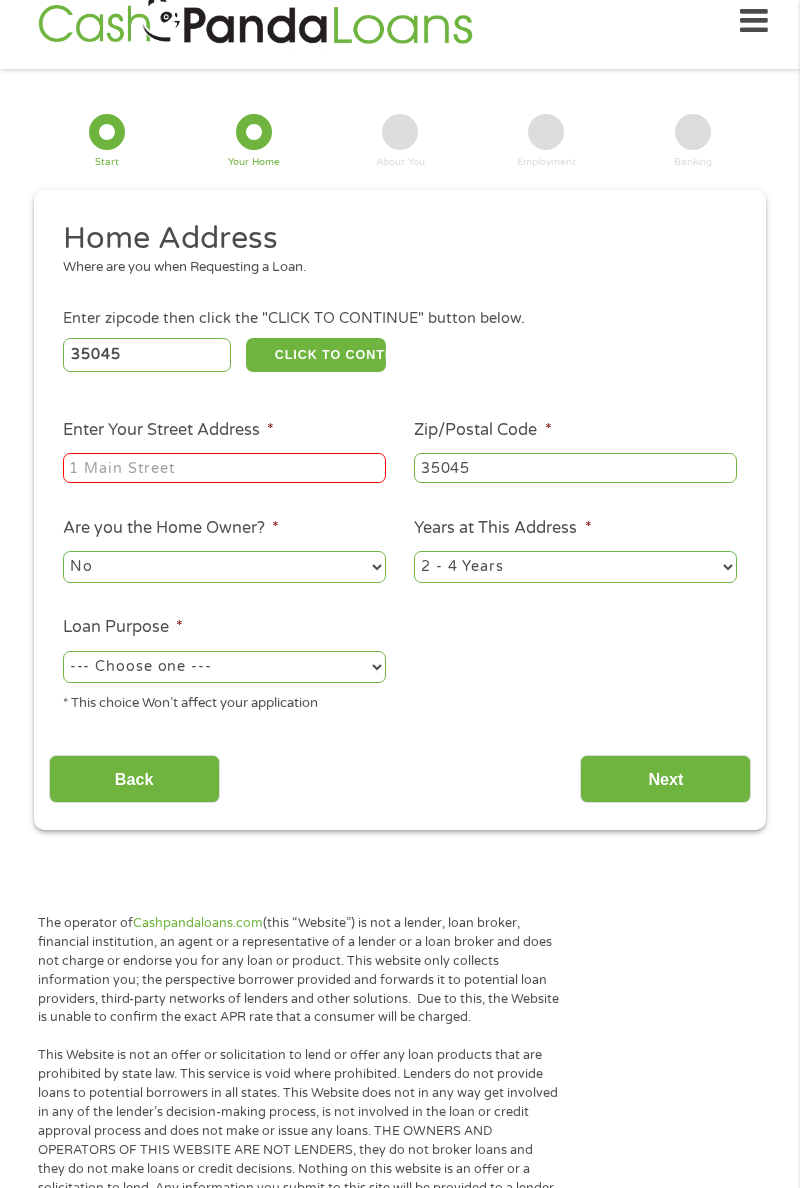 click on "Enter Your Street Address *" at bounding box center [224, 468] 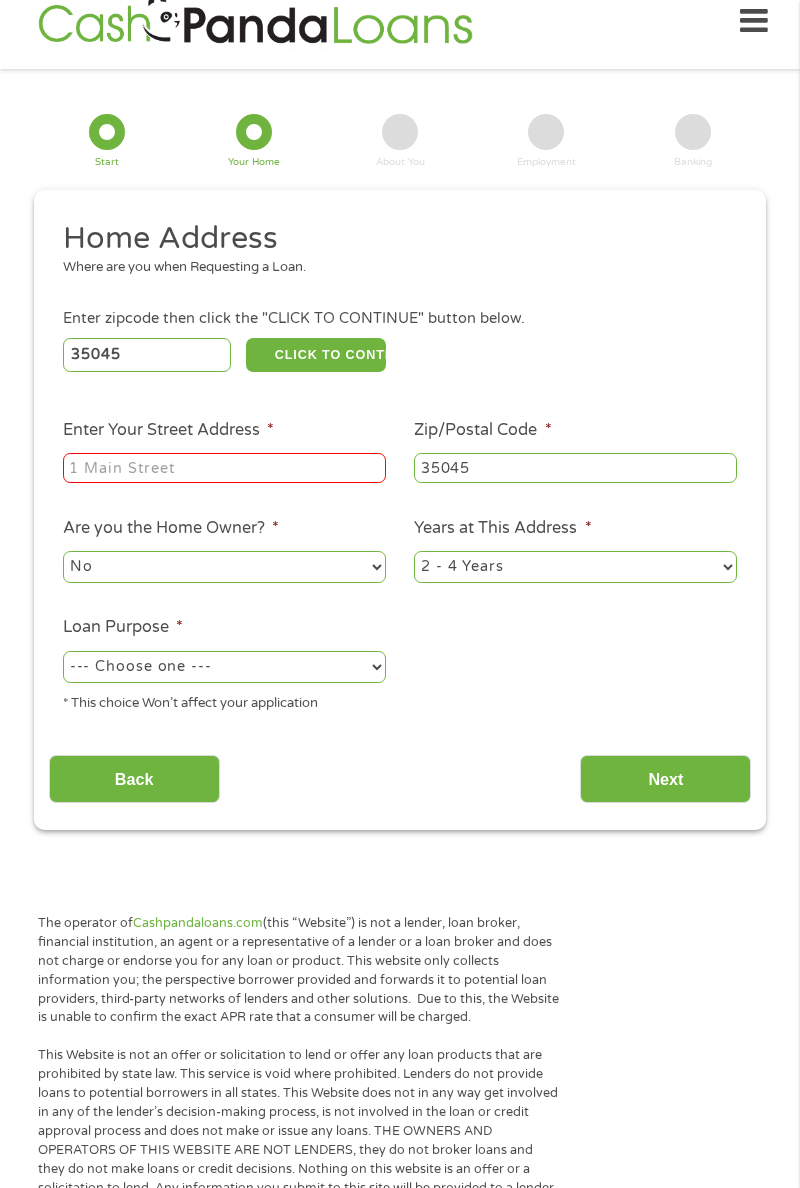 type on "[NUMBER] [STREET] [AVE] [DIR]" 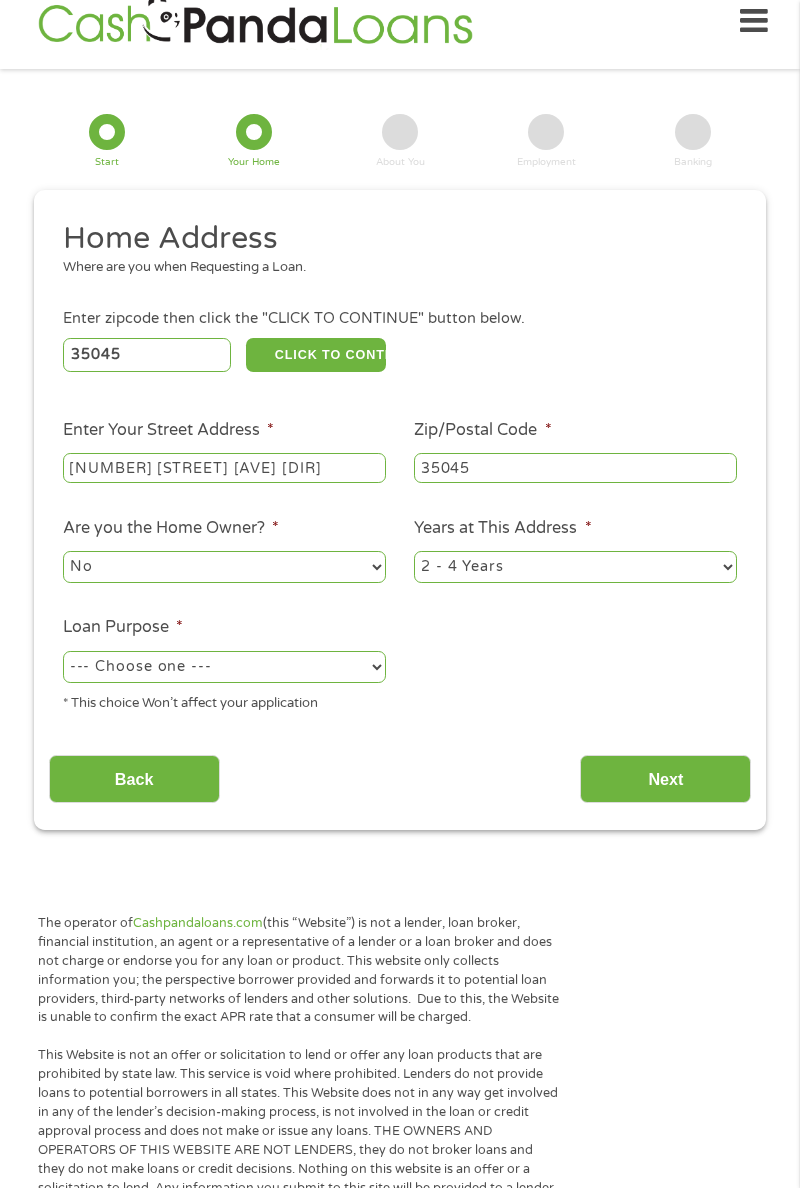 click on "--- Choose one --- Pay Bills Debt Consolidation Home Improvement Major Purchase Car Loan Short Term Cash Medical Expenses Other" at bounding box center [224, 667] 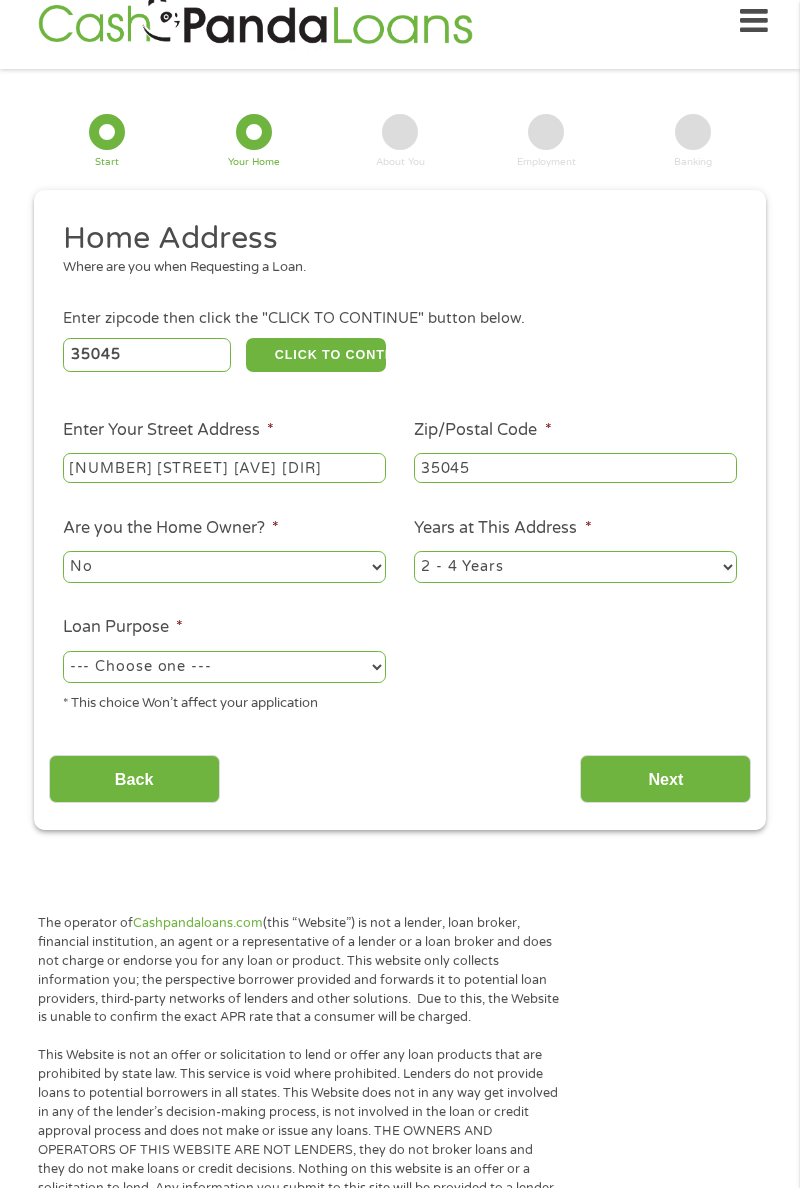 select on "other" 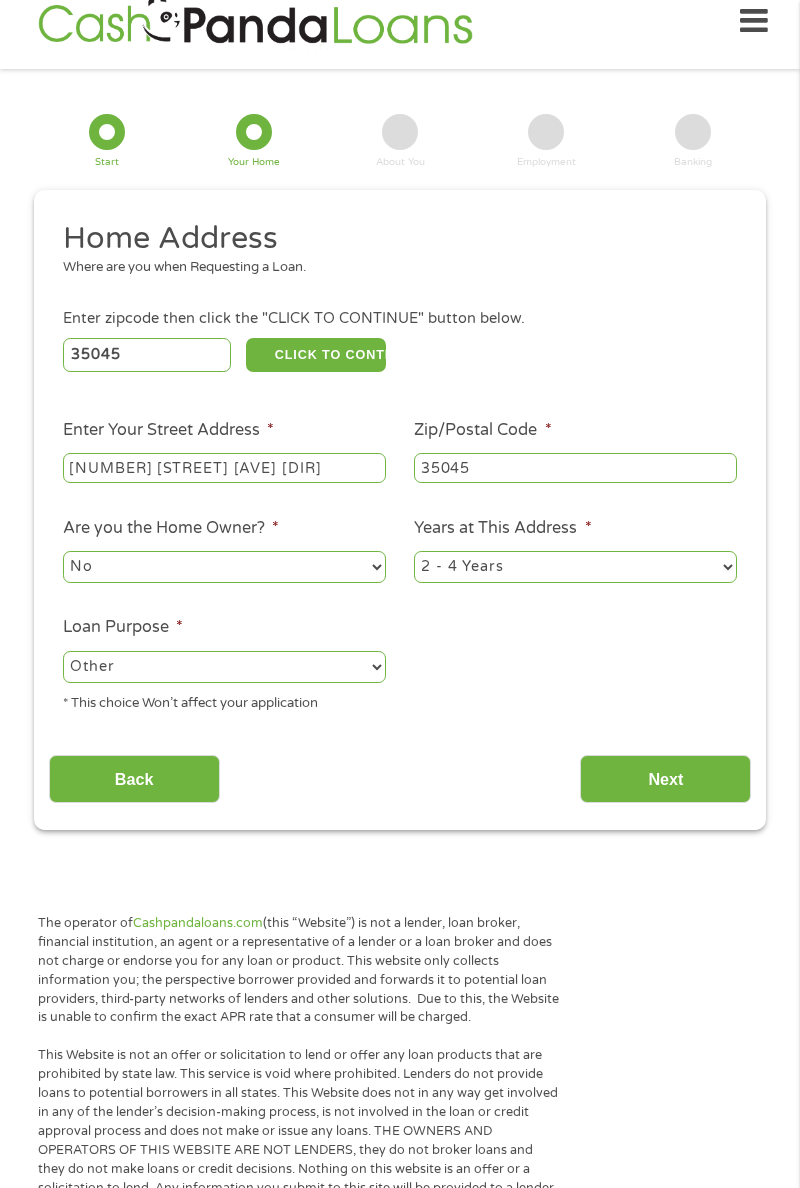 click on "1 Year or less 1 - 2 Years 2 - 4 Years Over 4 Years" at bounding box center [575, 567] 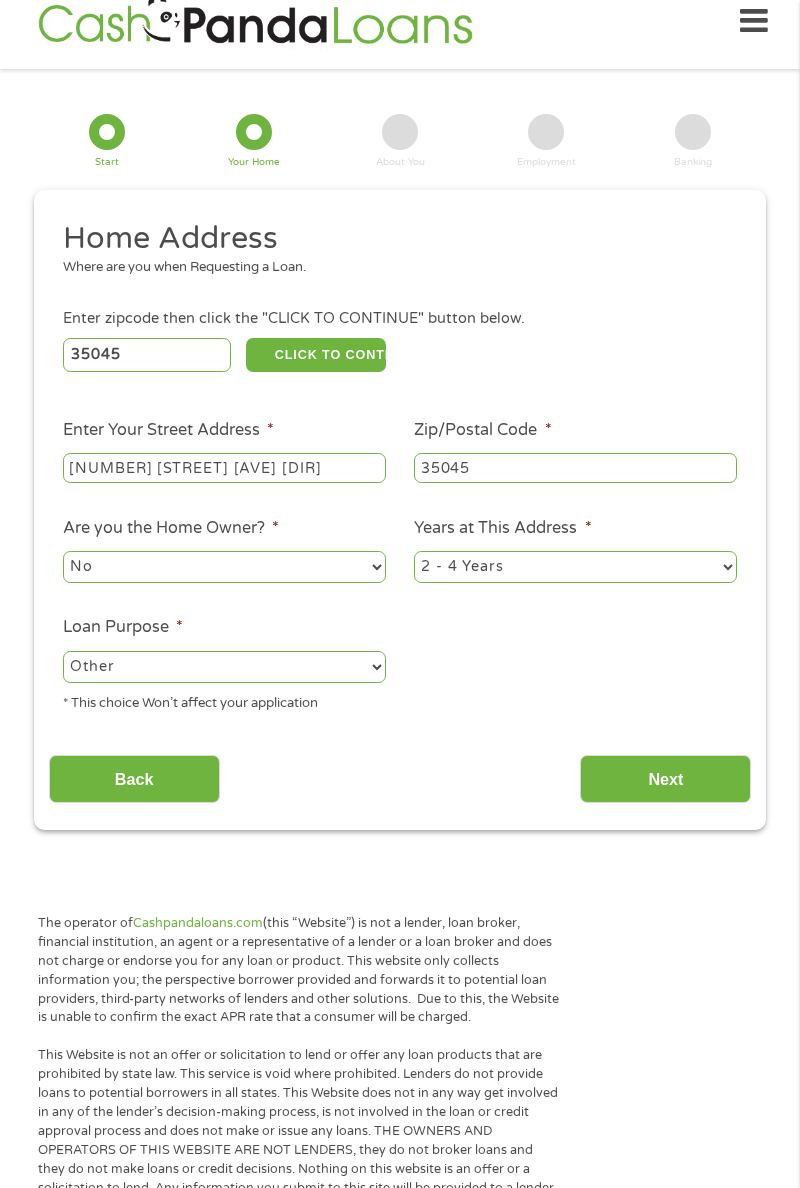 select on "60months" 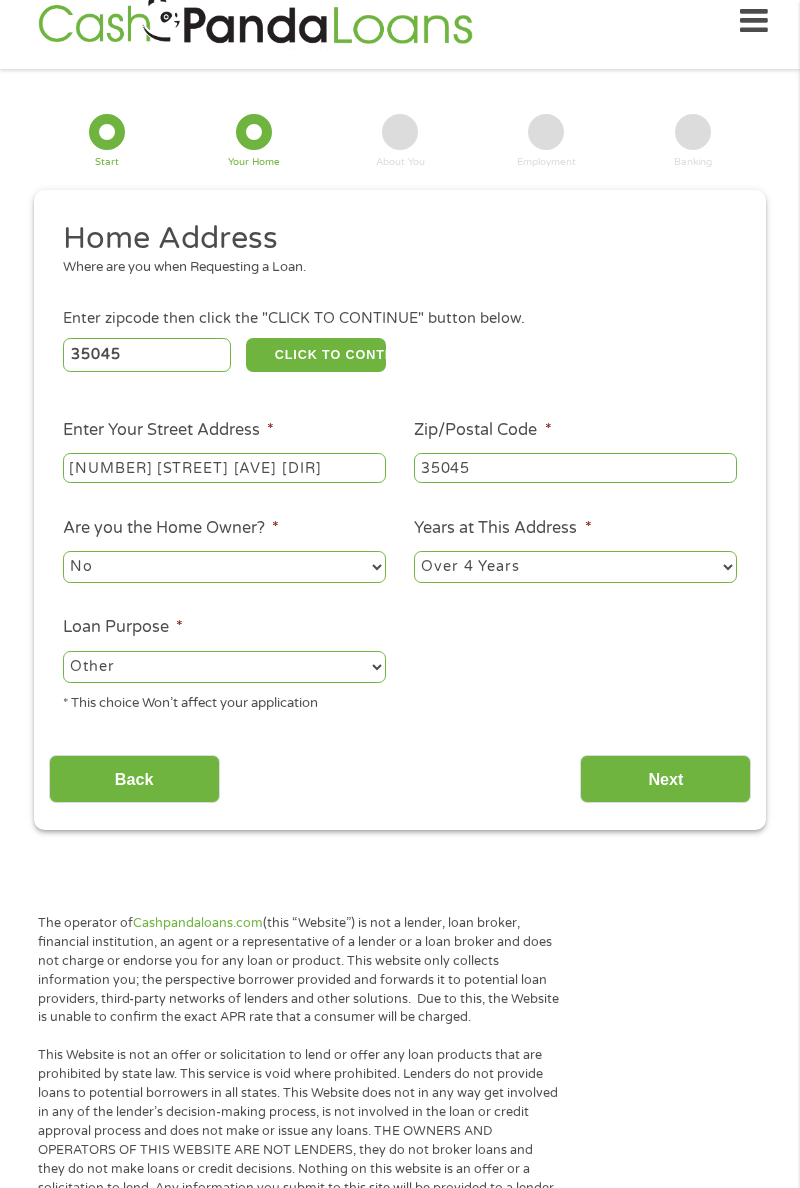 click on "--- Choose one --- Pay Bills Debt Consolidation Home Improvement Major Purchase Car Loan Short Term Cash Medical Expenses Other" at bounding box center [224, 667] 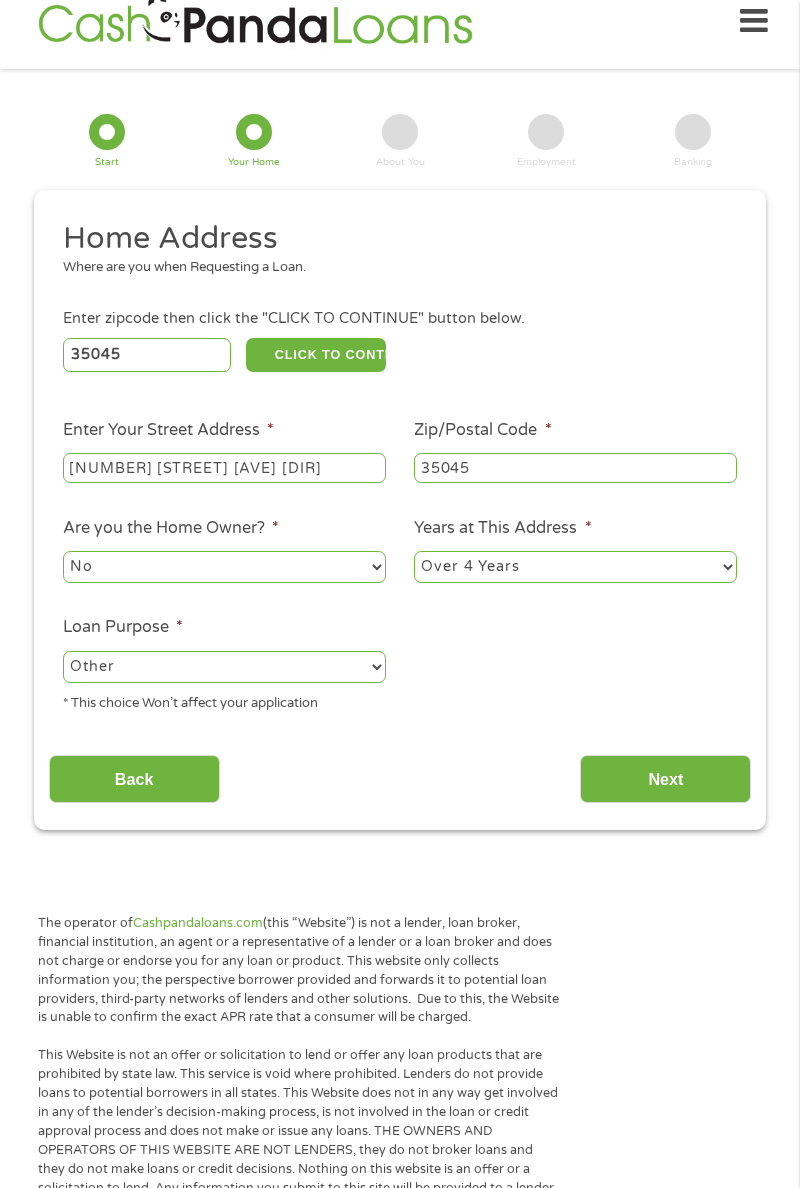 select on "paybills" 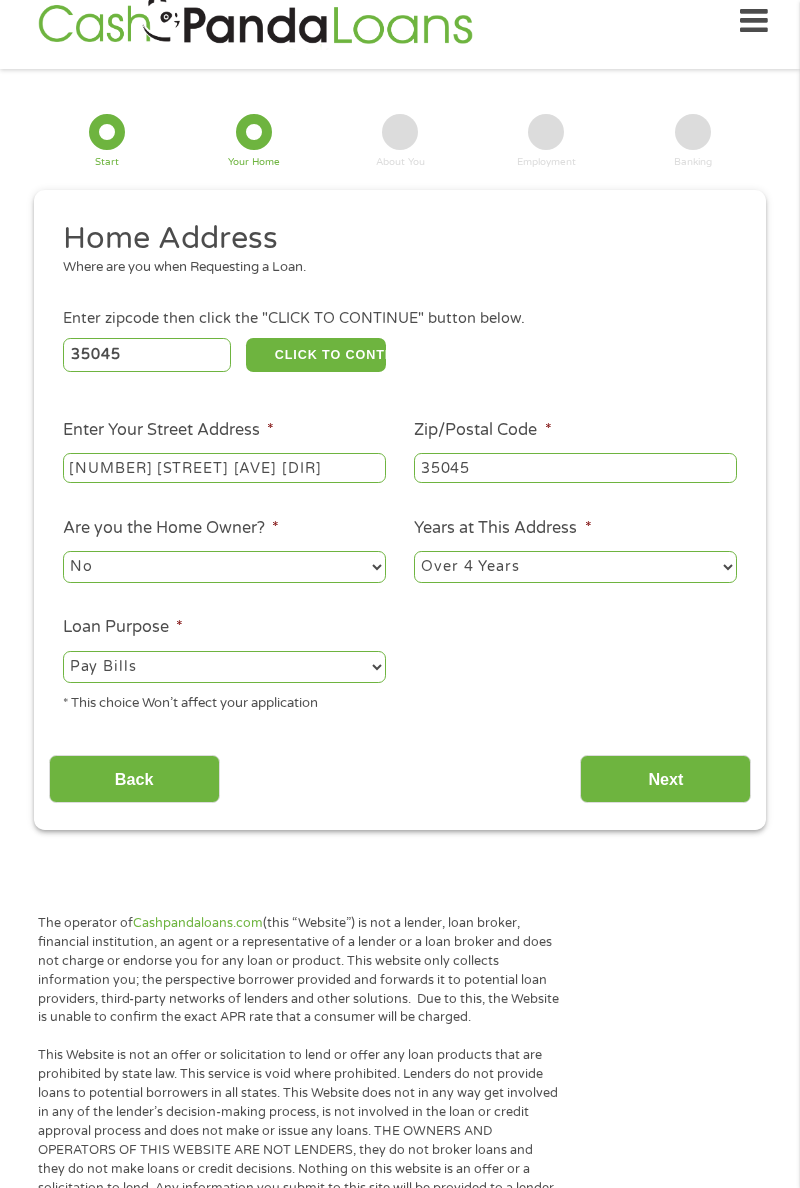 click on "Next" at bounding box center [665, 779] 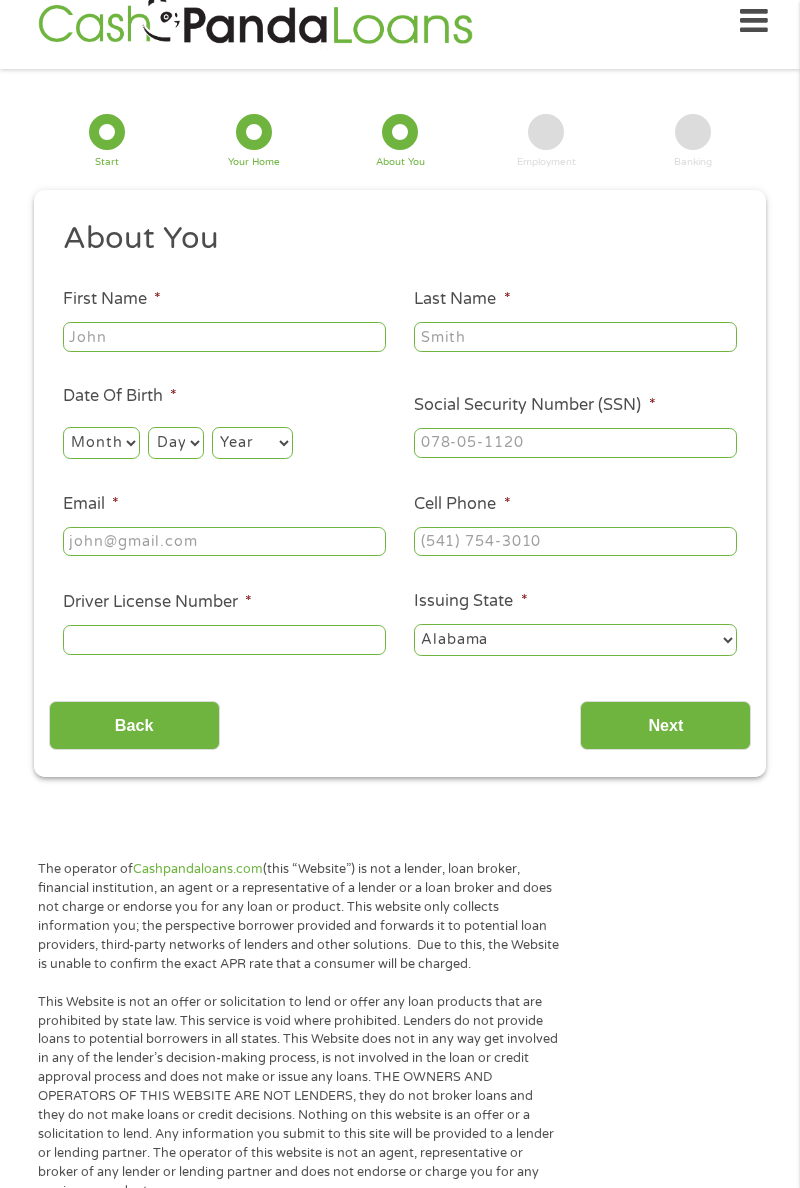scroll, scrollTop: 8, scrollLeft: 8, axis: both 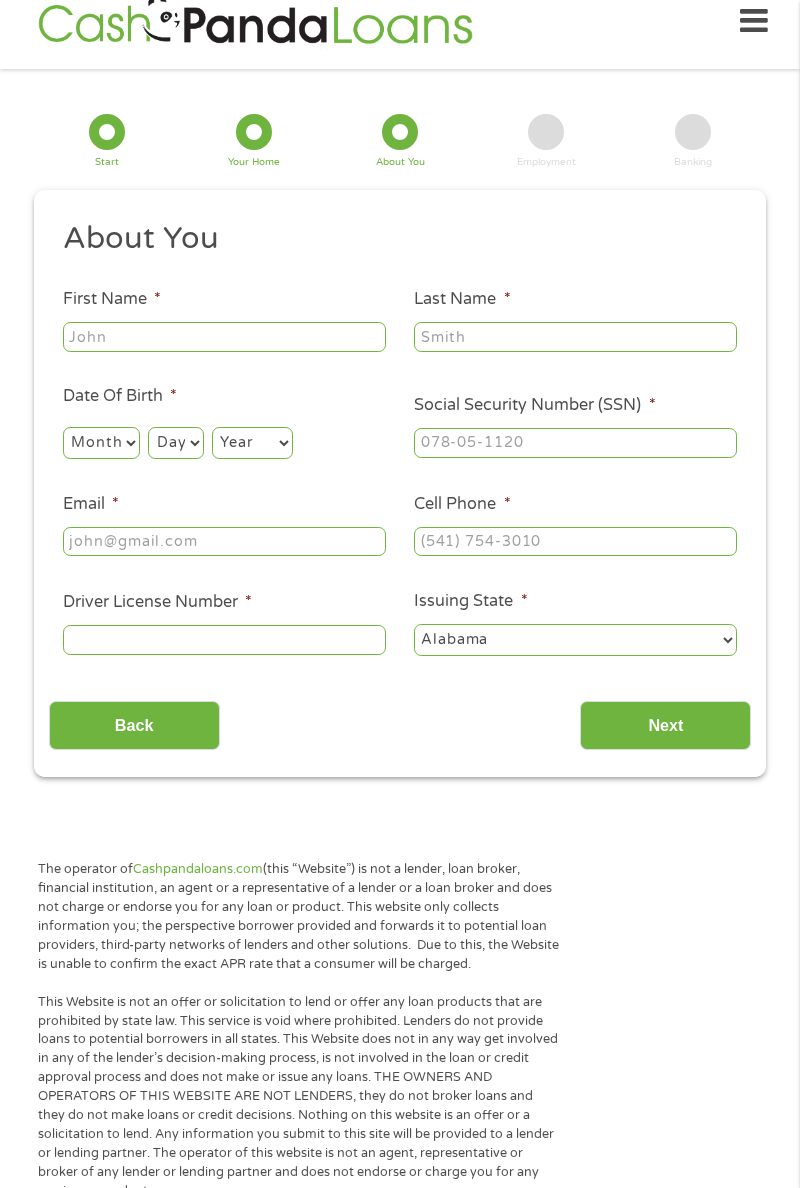 click on "First Name *" at bounding box center [224, 337] 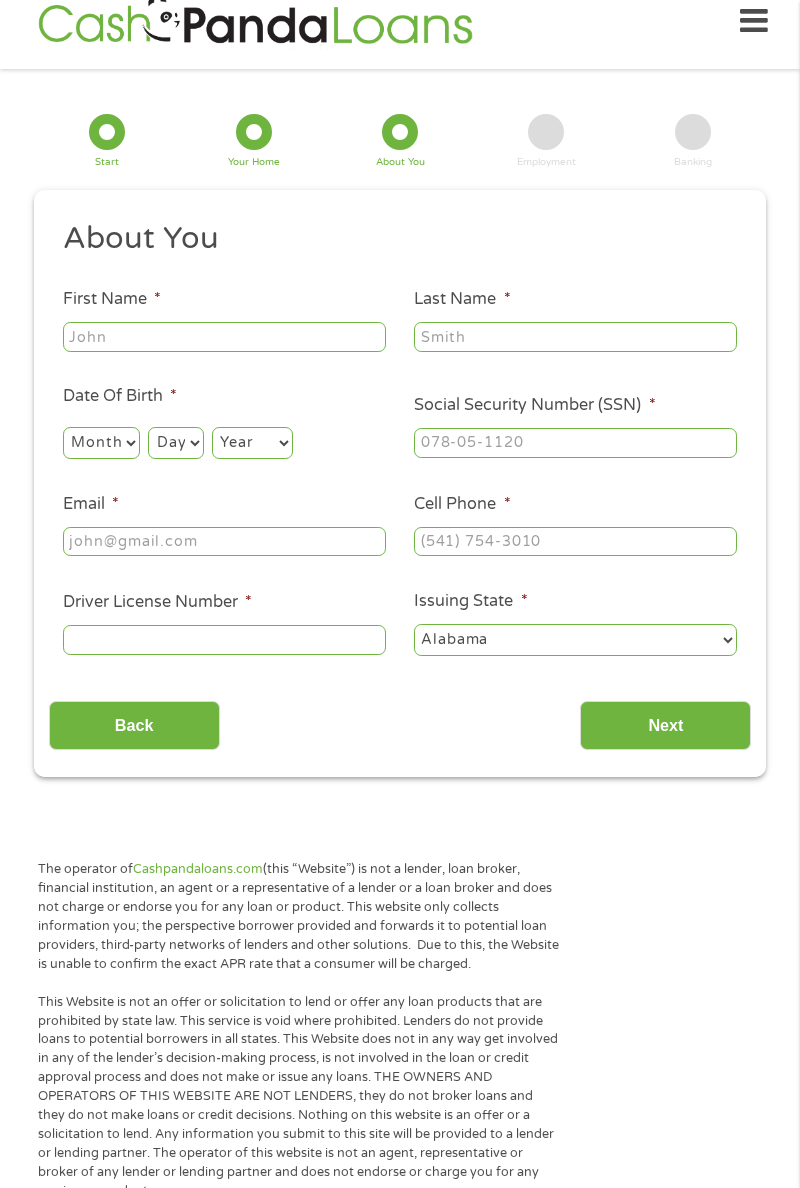 type on "[FIRST]" 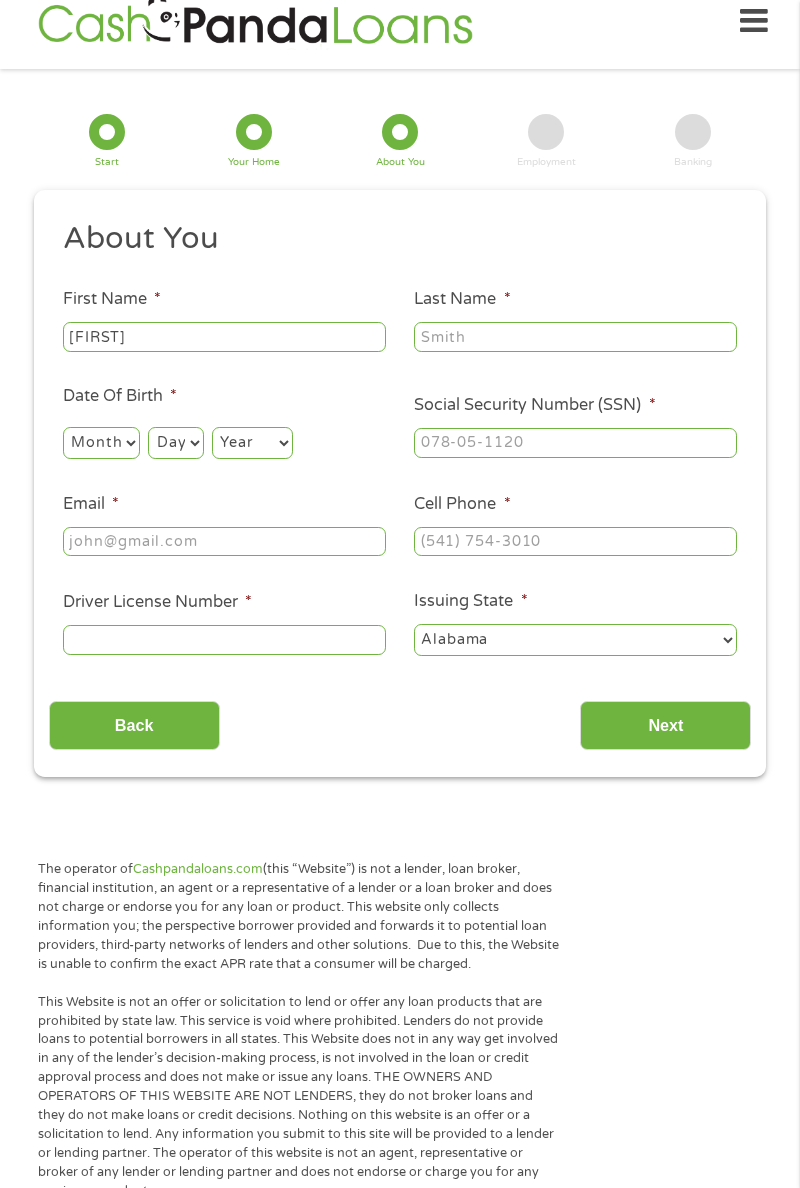 type on "[LAST]" 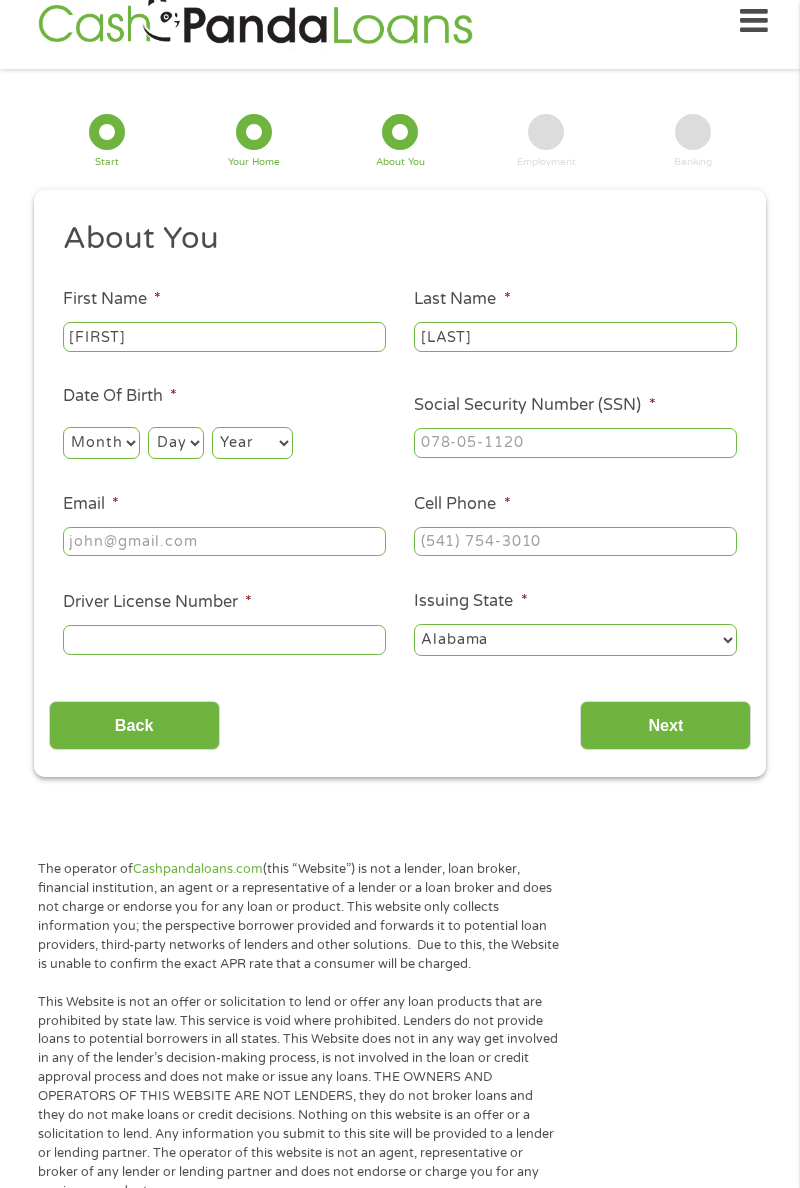 type on "[USERNAME]@[EXAMPLE].com" 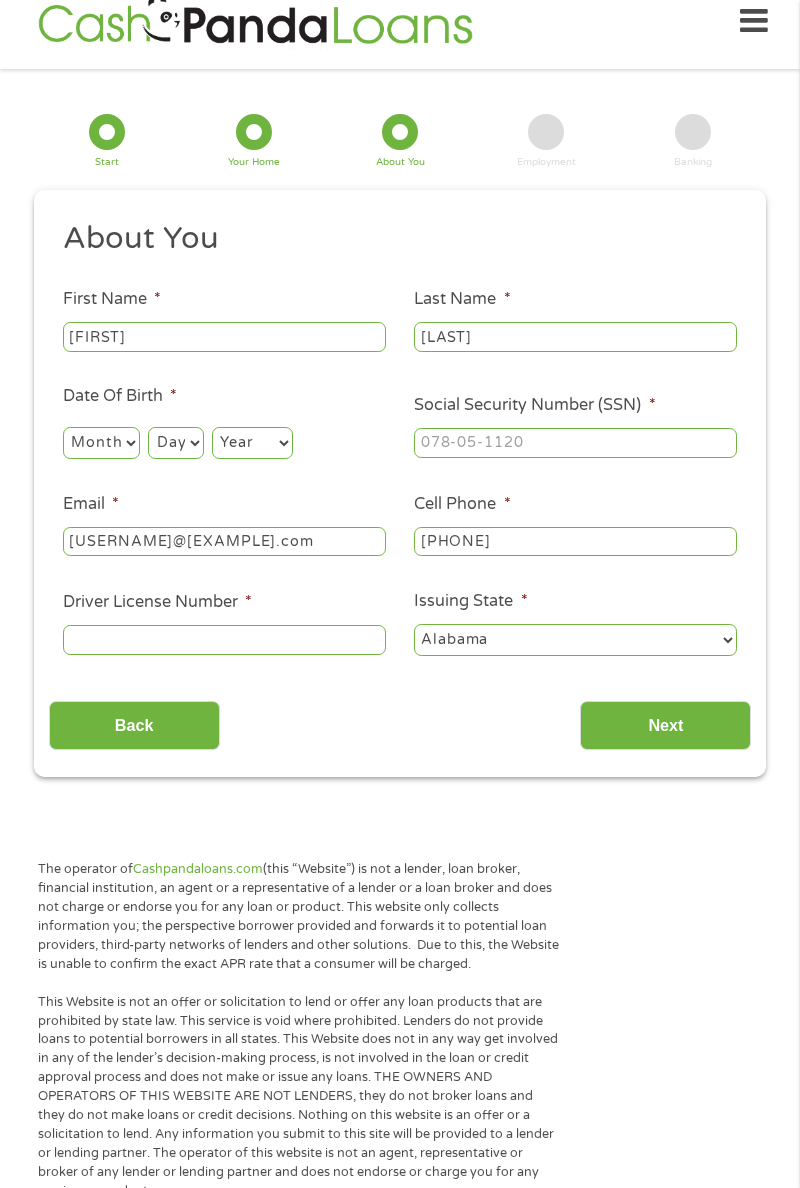 type on "([PHONE]) [PHONE]" 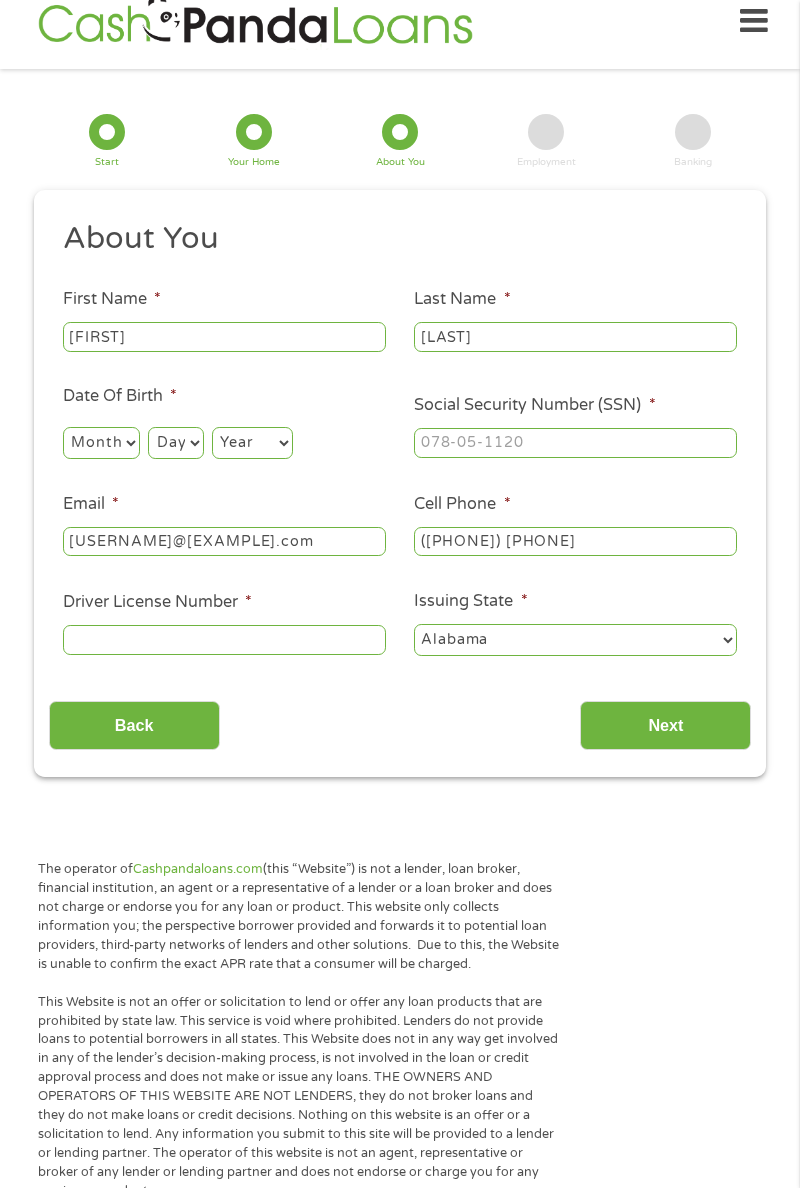 click on "Month 1 2 3 4 5 6 7 8 9 10 11 12" at bounding box center [101, 443] 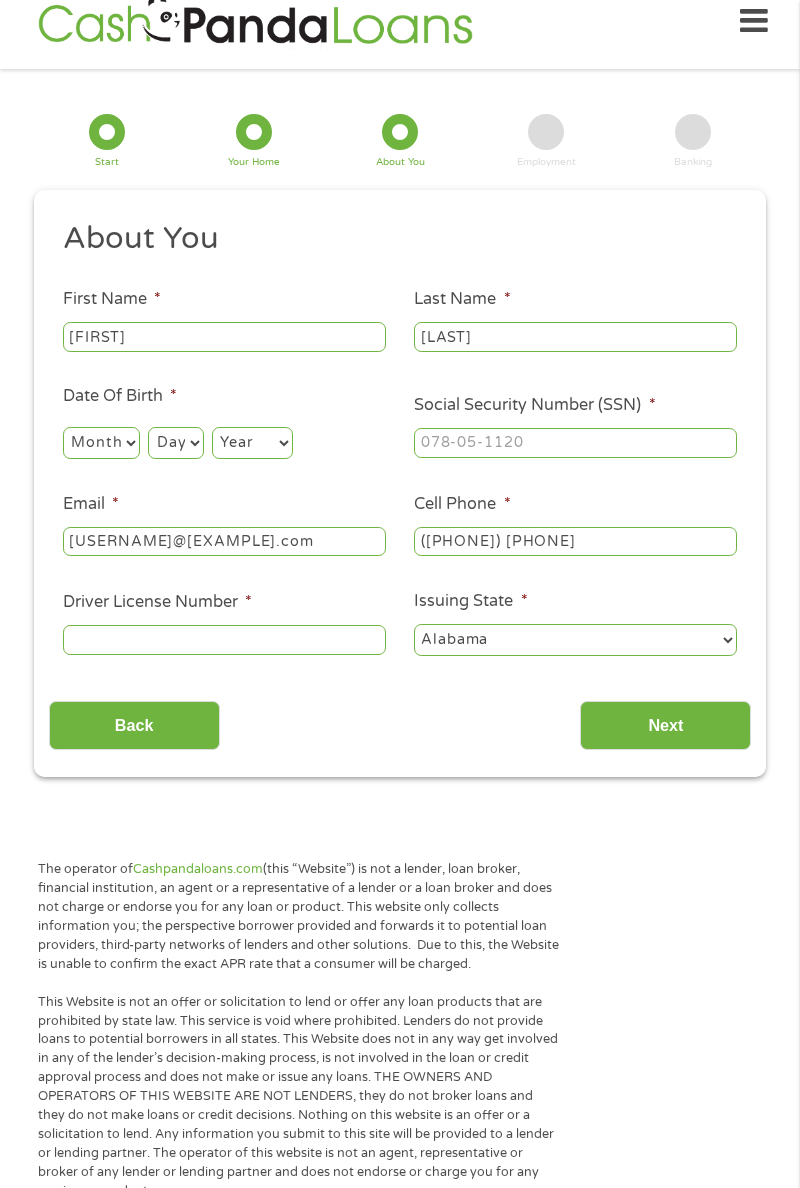 select on "12" 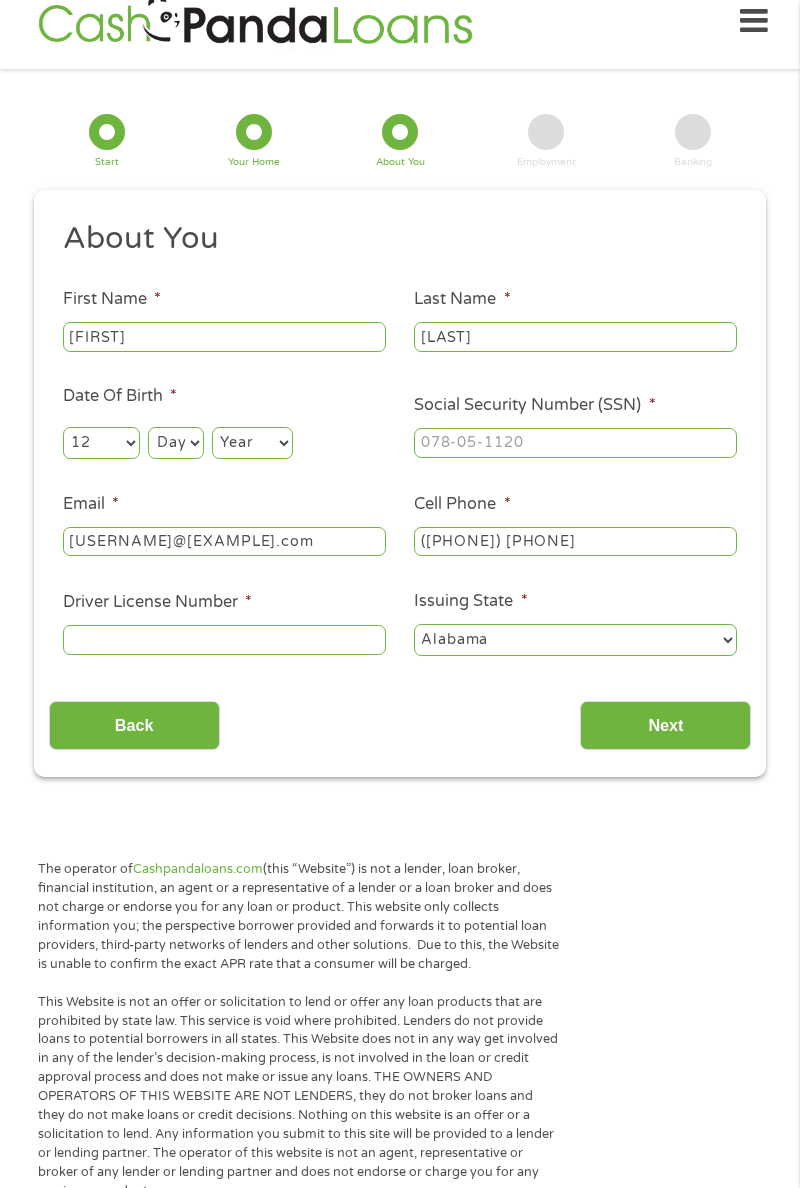 click on "Day 1 2 3 4 5 6 7 8 9 10 11 12 13 14 15 16 17 18 19 20 21 22 23 24 25 26 27 28 29 30 31" at bounding box center (175, 443) 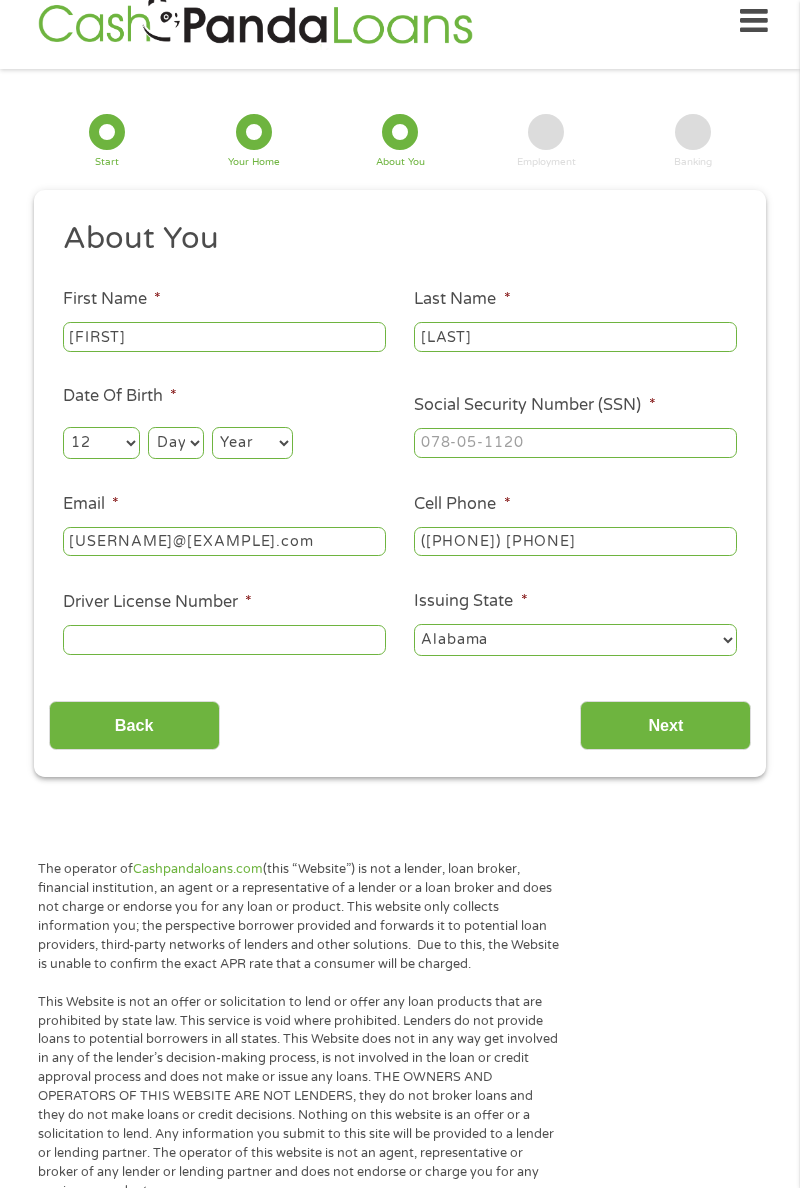 select on "12" 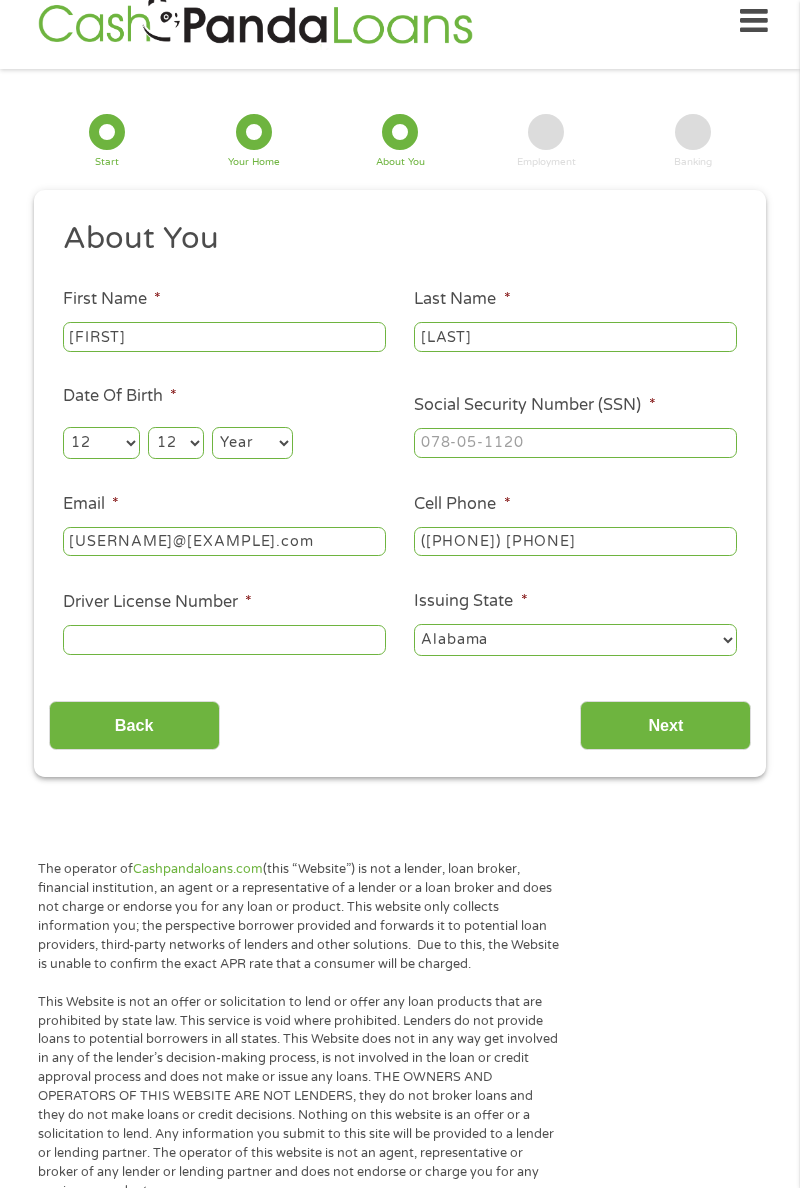 click on "Year 2007 2006 2005 2004 2003 2002 2001 2000 1999 1998 1997 1996 1995 1994 1993 1992 1991 1990 1989 1988 1987 1986 1985 1984 1983 1982 1981 1980 1979 1978 1977 1976 1975 1974 1973 1972 1971 1970 1969 1968 1967 1966 1965 1964 1963 1962 1961 1960 1959 1958 1957 1956 1955 1954 1953 1952 1951 1950 1949 1948 1947 1946 1945 1944 1943 1942 1941 1940 1939 1938 1937 1936 1935 1934 1933 1932 1931 1930 1929 1928 1927 1926 1925 1924 1923 1922 1921 1920" at bounding box center (252, 443) 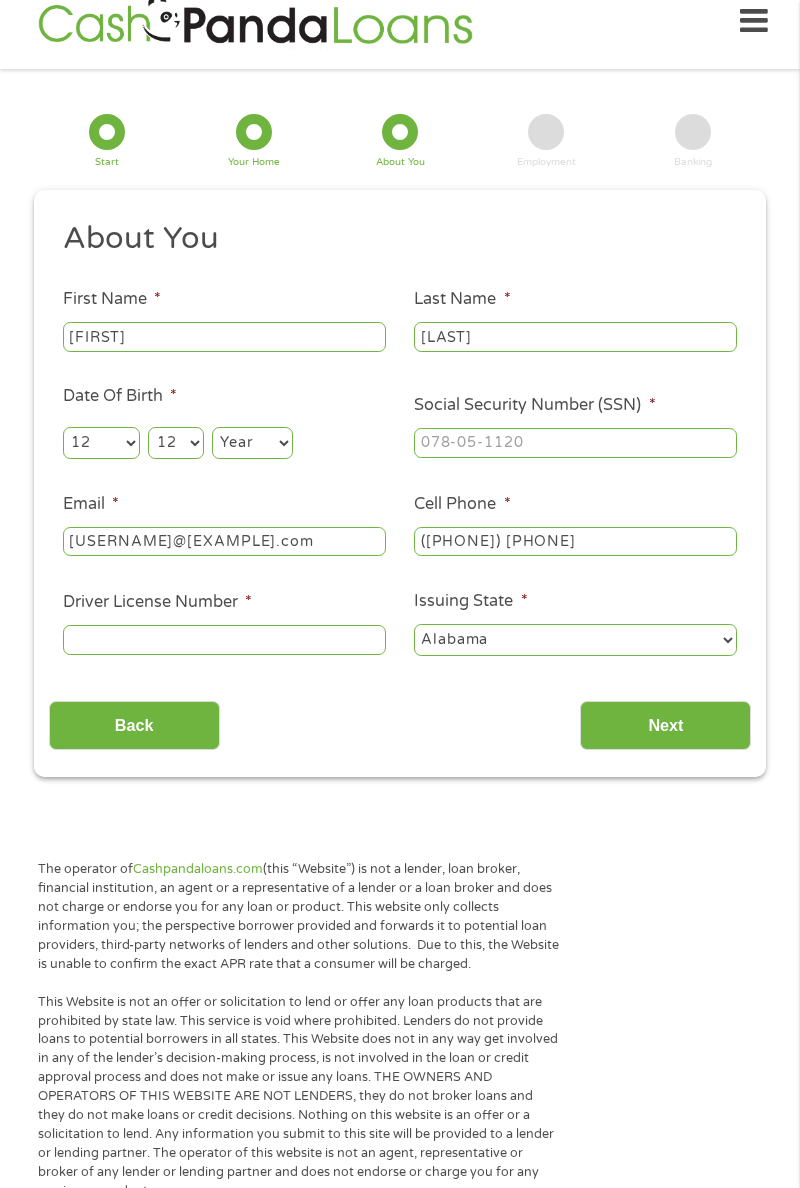 select on "1962" 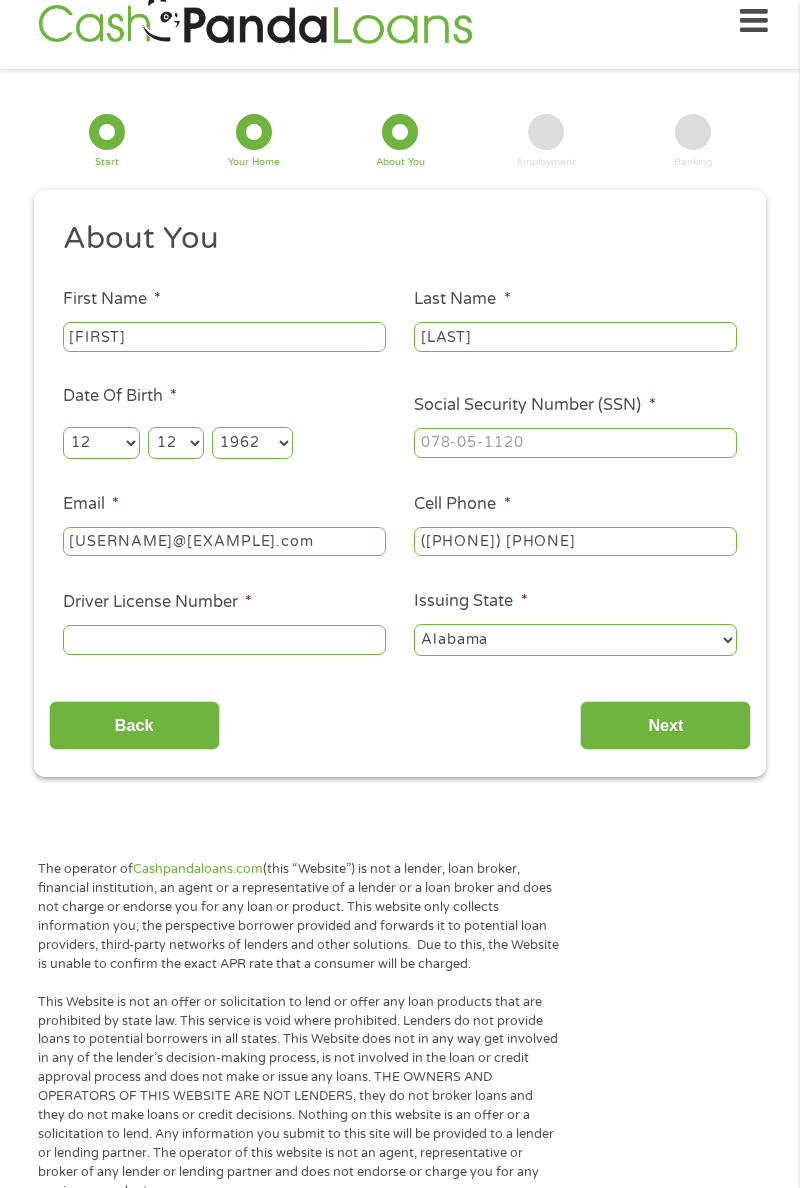 click on "Driver License Number *" at bounding box center [224, 640] 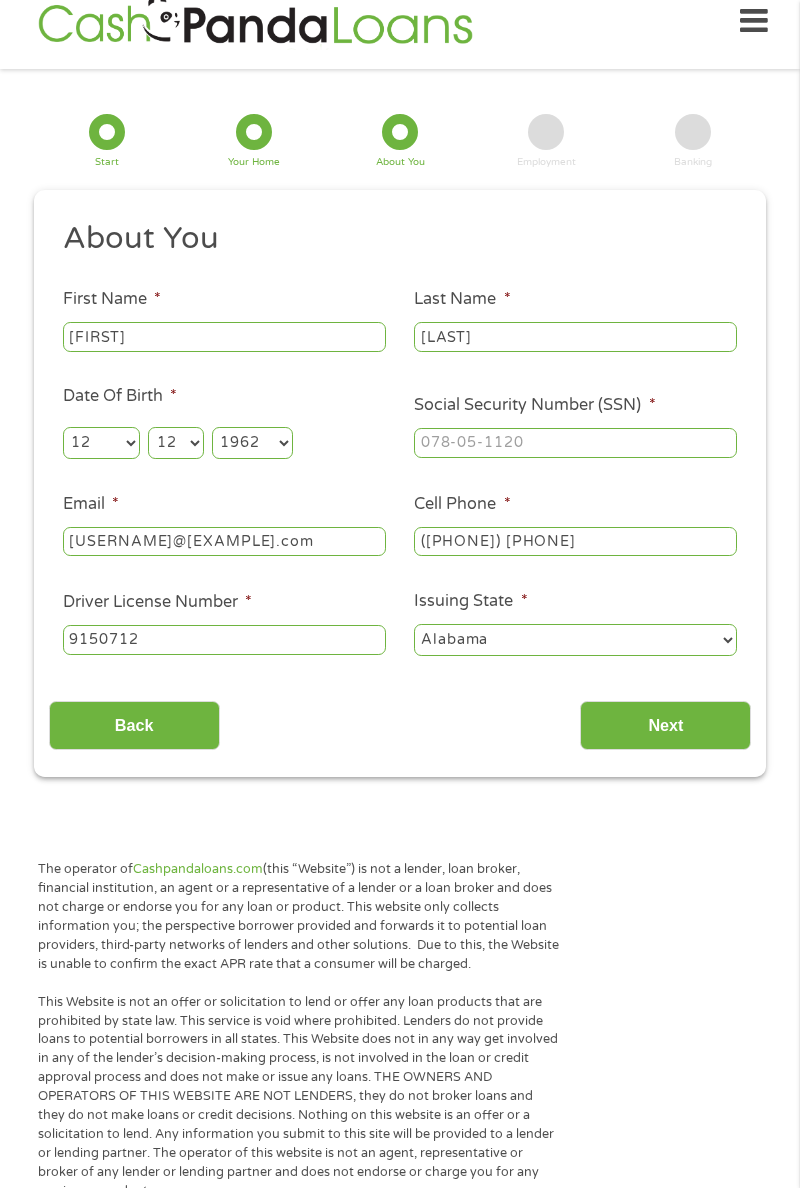 type on "9150712" 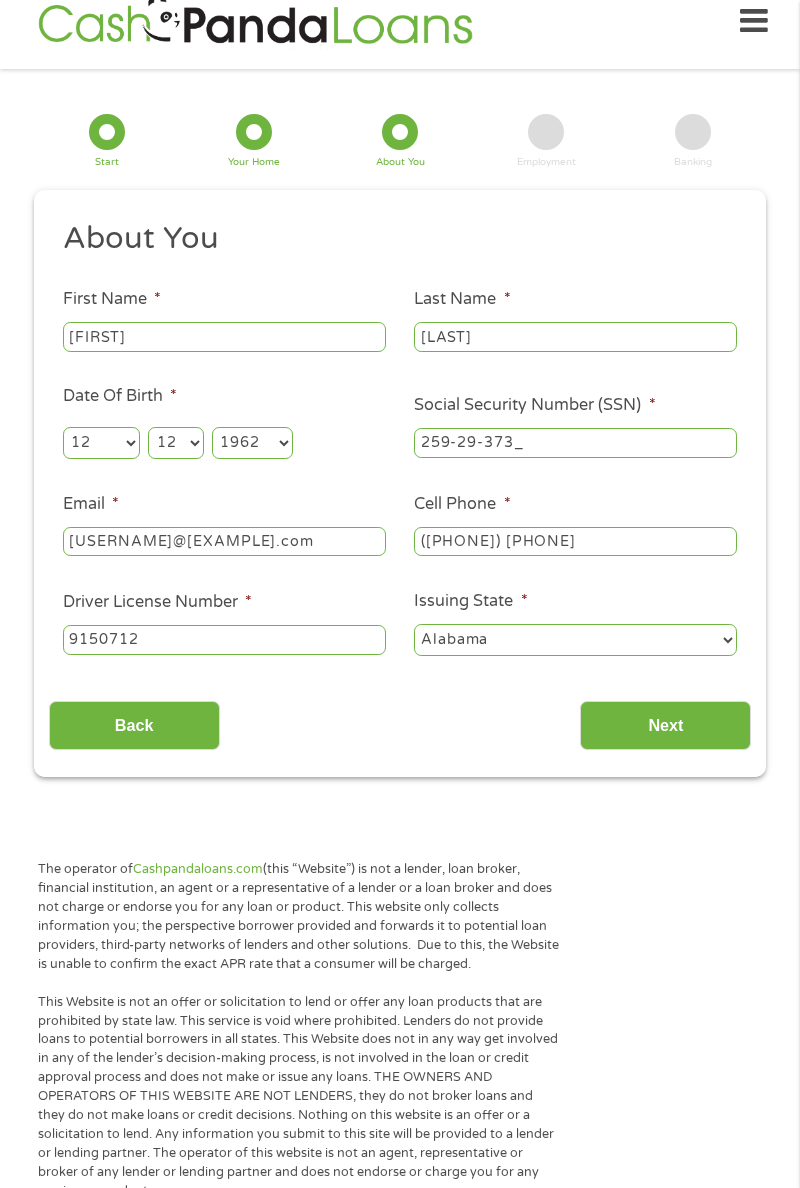 type on "259-29-3731" 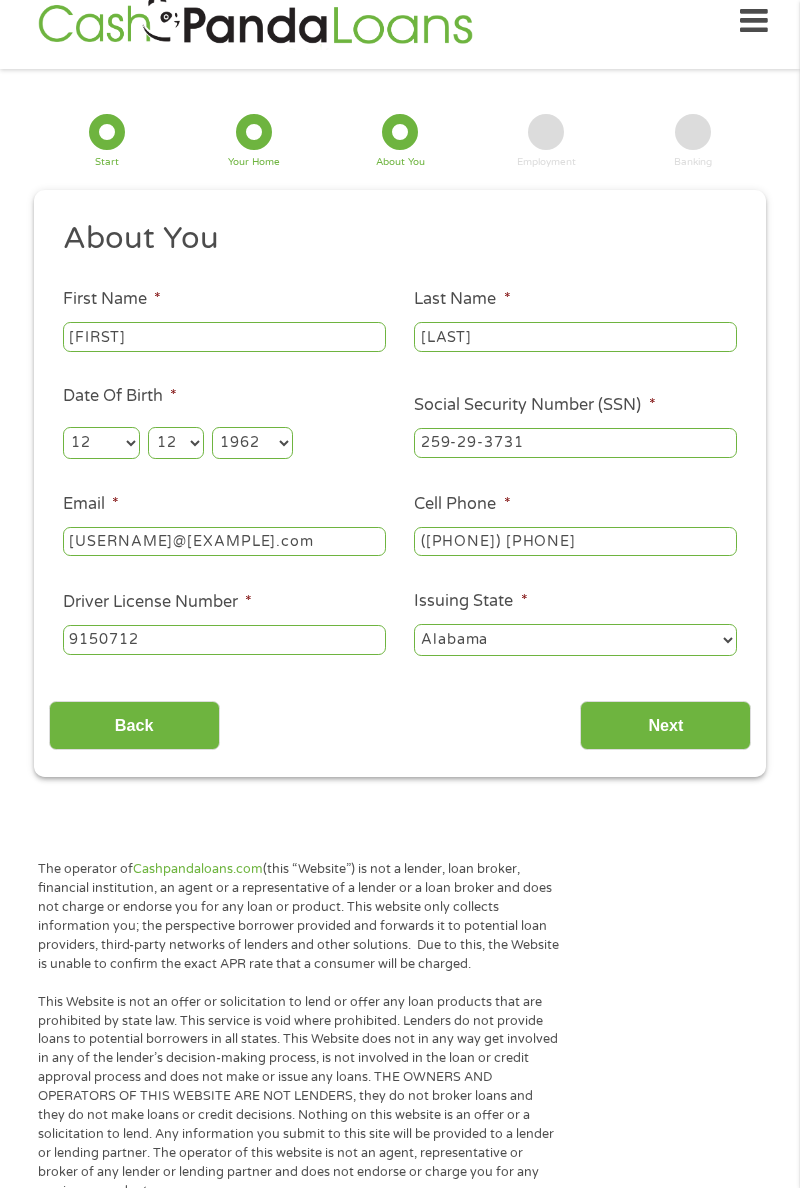 click on "([PHONE]) [PHONE]" at bounding box center (575, 542) 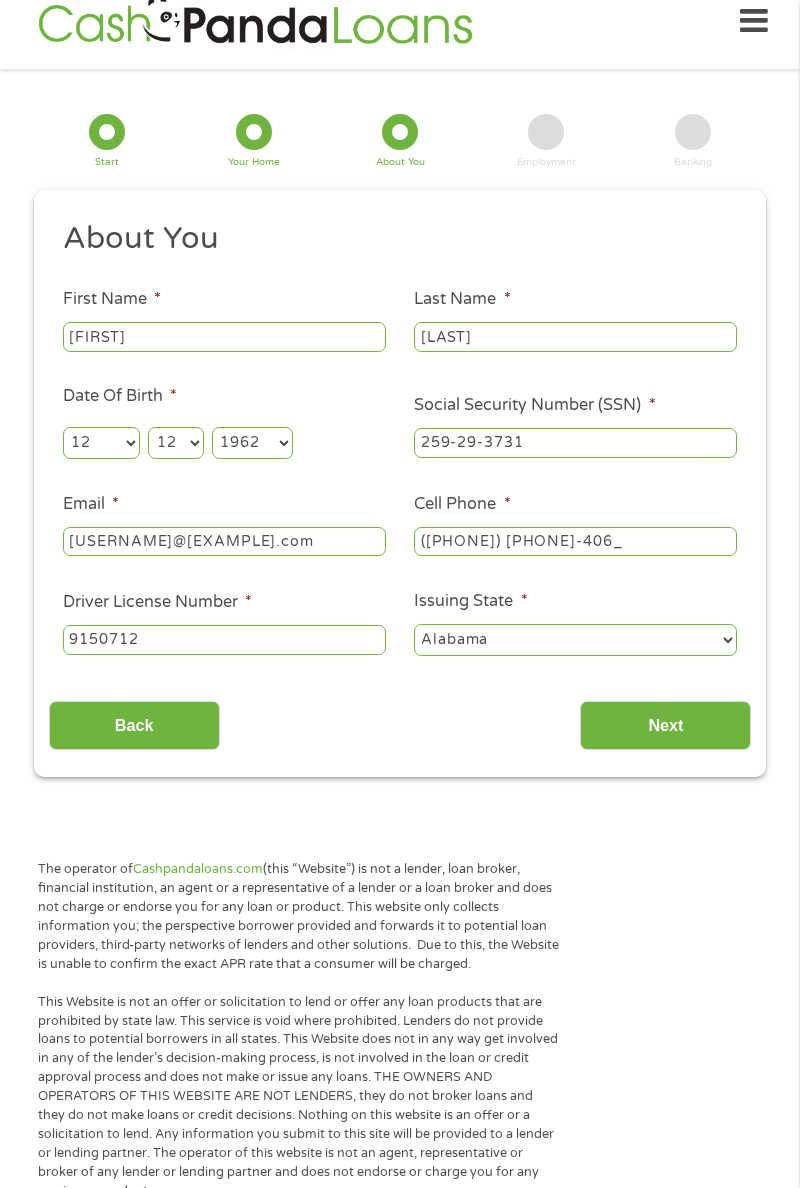 type on "([PHONE]) [PHONE]-[PHONE]" 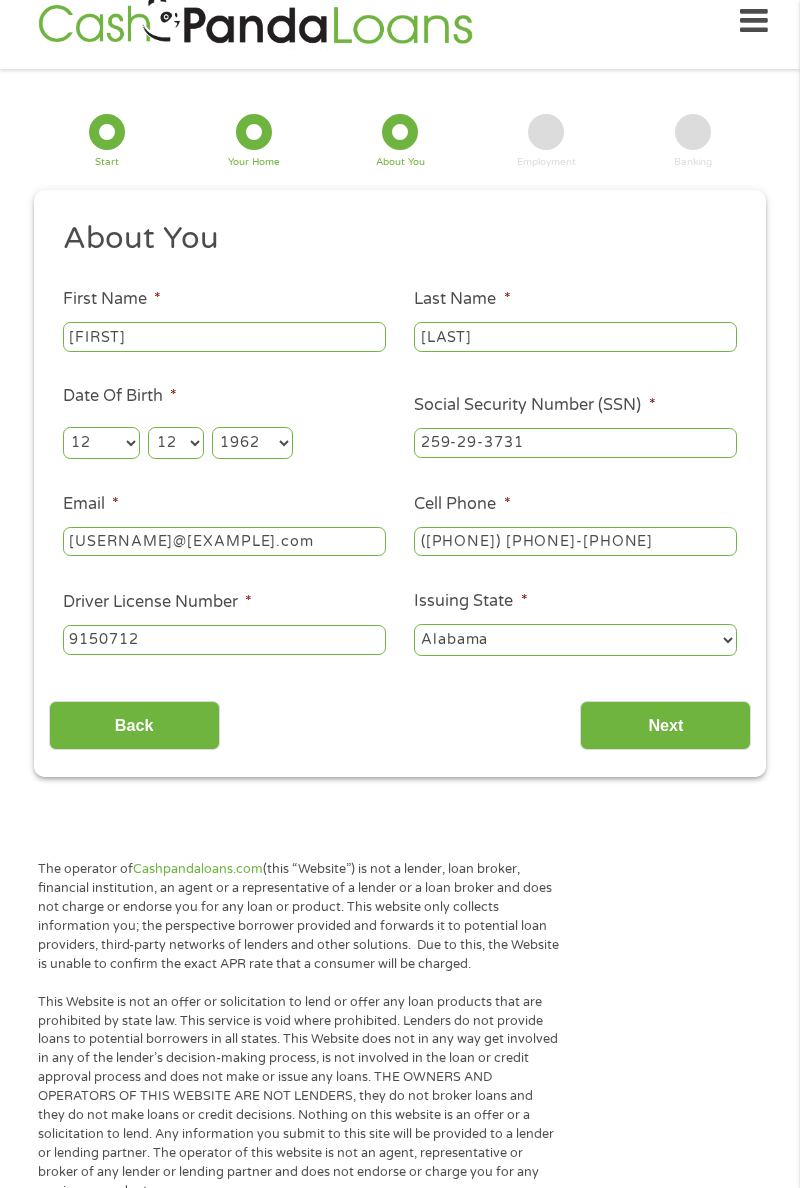 click on "This field is hidden when viewing the form gclid EAIaIQobChMIpPrMyv34jgMVD15HAR1aTTgkEAAYAyAAEgJV7_D_BwE This field is hidden when viewing the form Referrer https://www.cashpandaloans.com/?medium=adwords&source=adwords&campaign=22549846227&adgroup=188036189468&creative=752117433323&position&keyword=instant%20approval%20direct%20deposit%20loans&utm_term=%7Bsearchterm%7D&matchtype=%7Bterm%7D&device=c&network=s&gad_source=5&gad_campaignid=22549846227&gclid=EAIaIQobChMIpPrMyv34jgMVD15HAR1aTTgkEAAYAyAAEgJV7_D_BwE This field is hidden when viewing the form Source adwords This field is hidden when viewing the form Campaign 22549846227 This field is hidden when viewing the form Medium adwords This field is hidden when viewing the form adgroup 188036189468 This field is hidden when viewing the form creative 752117433323 This field is hidden when viewing the form position This field is hidden when viewing the form keyword instant approval direct deposit loans matchtype {term} c s" at bounding box center (400, 483) 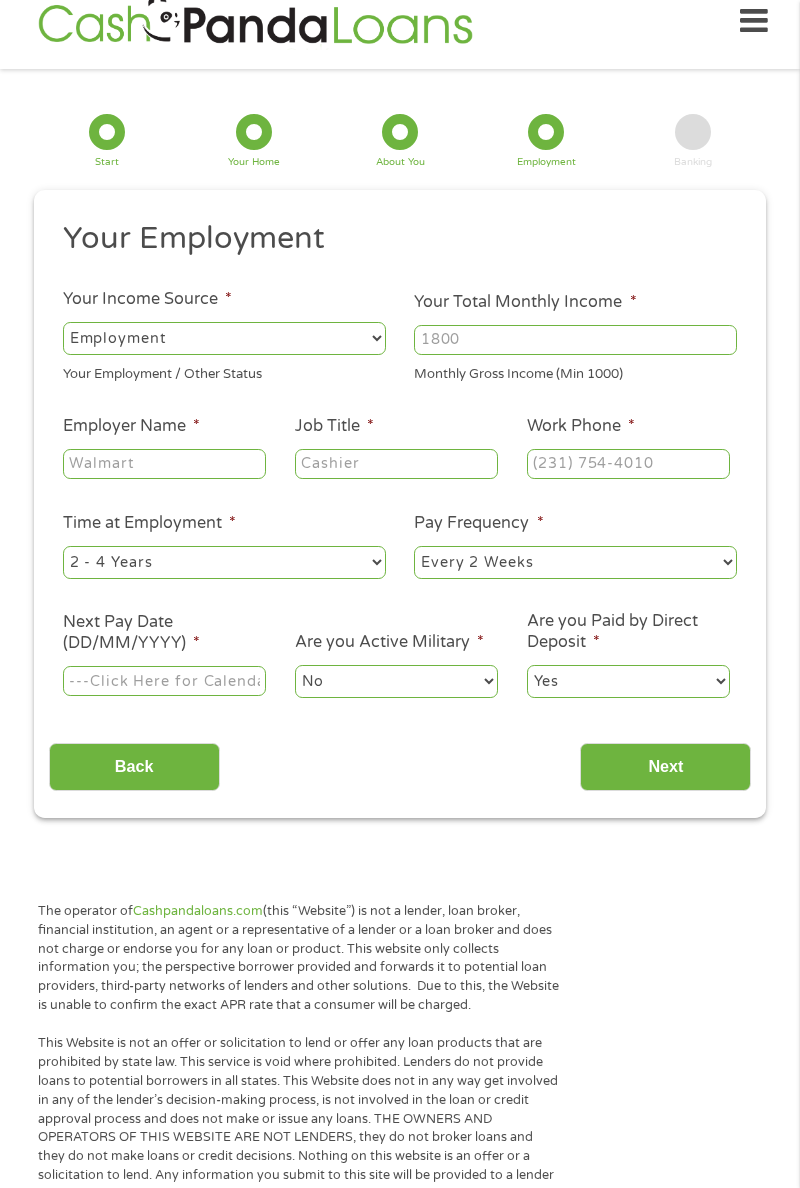scroll, scrollTop: 8, scrollLeft: 8, axis: both 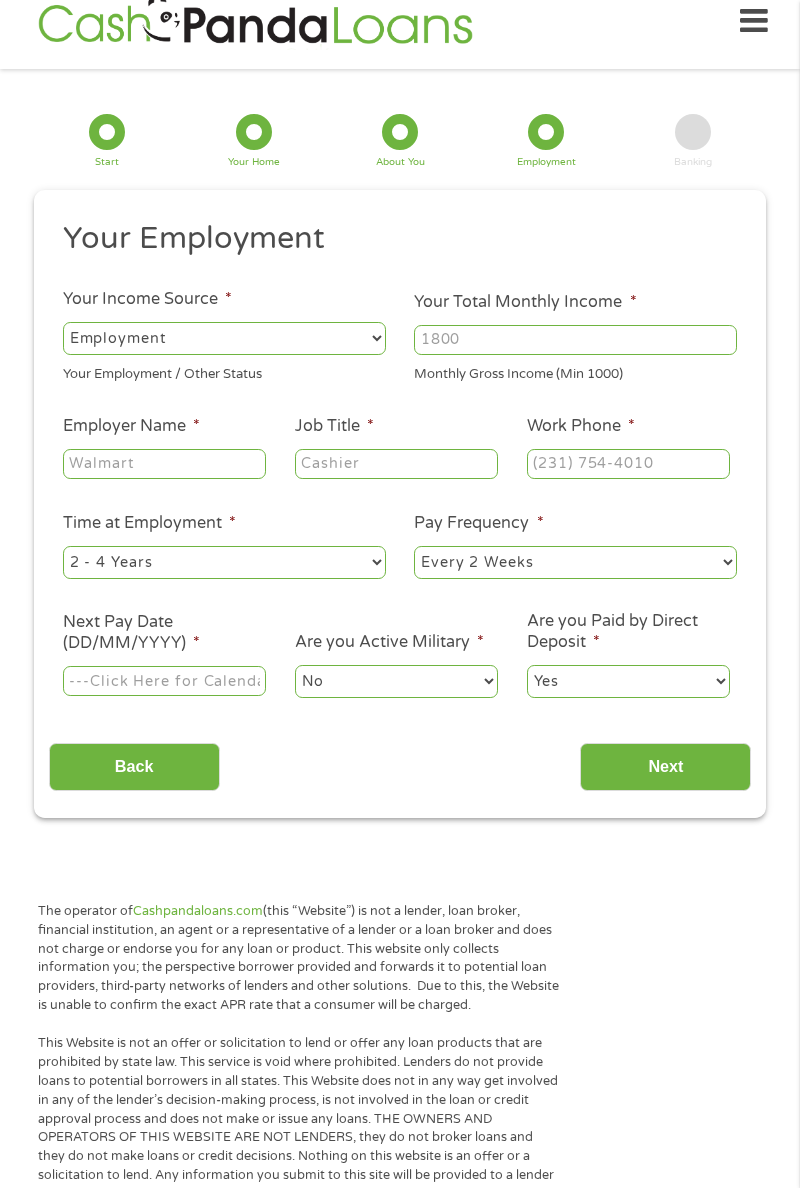 click on "--- Choose one --- Employment Self Employed Benefits" at bounding box center (224, 338) 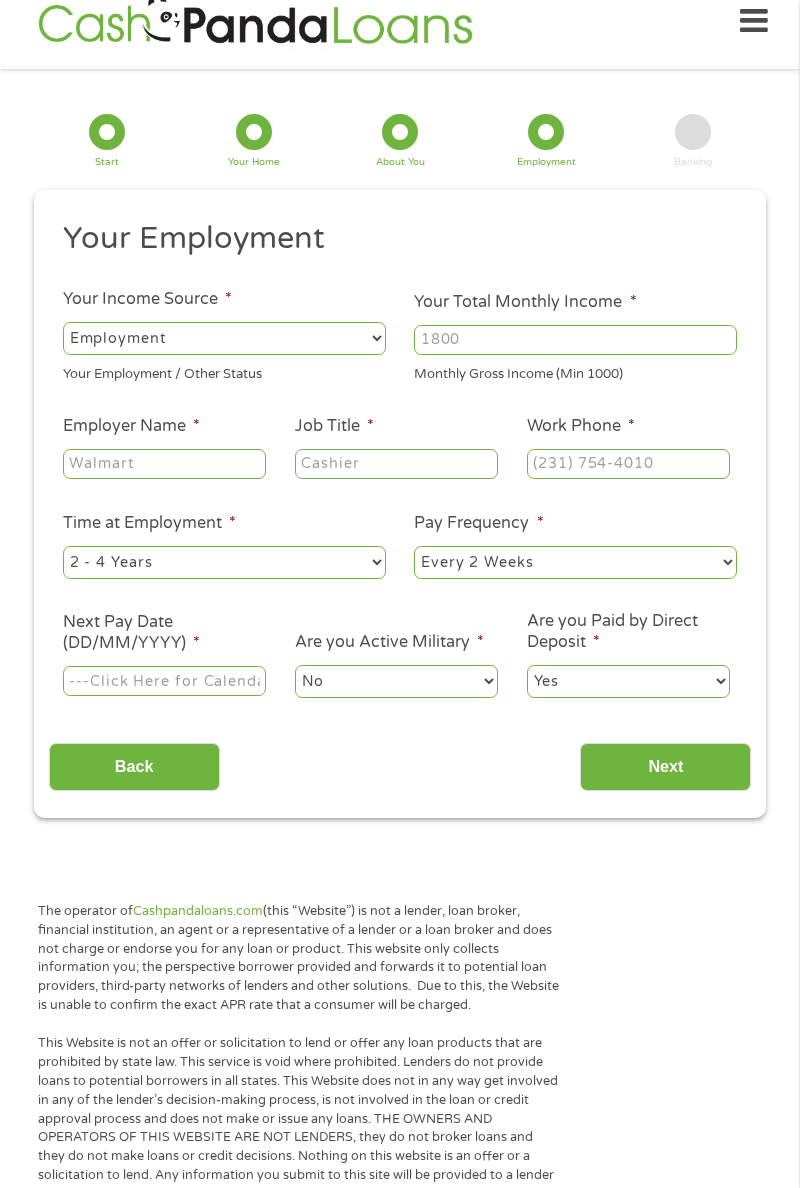 select on "benefits" 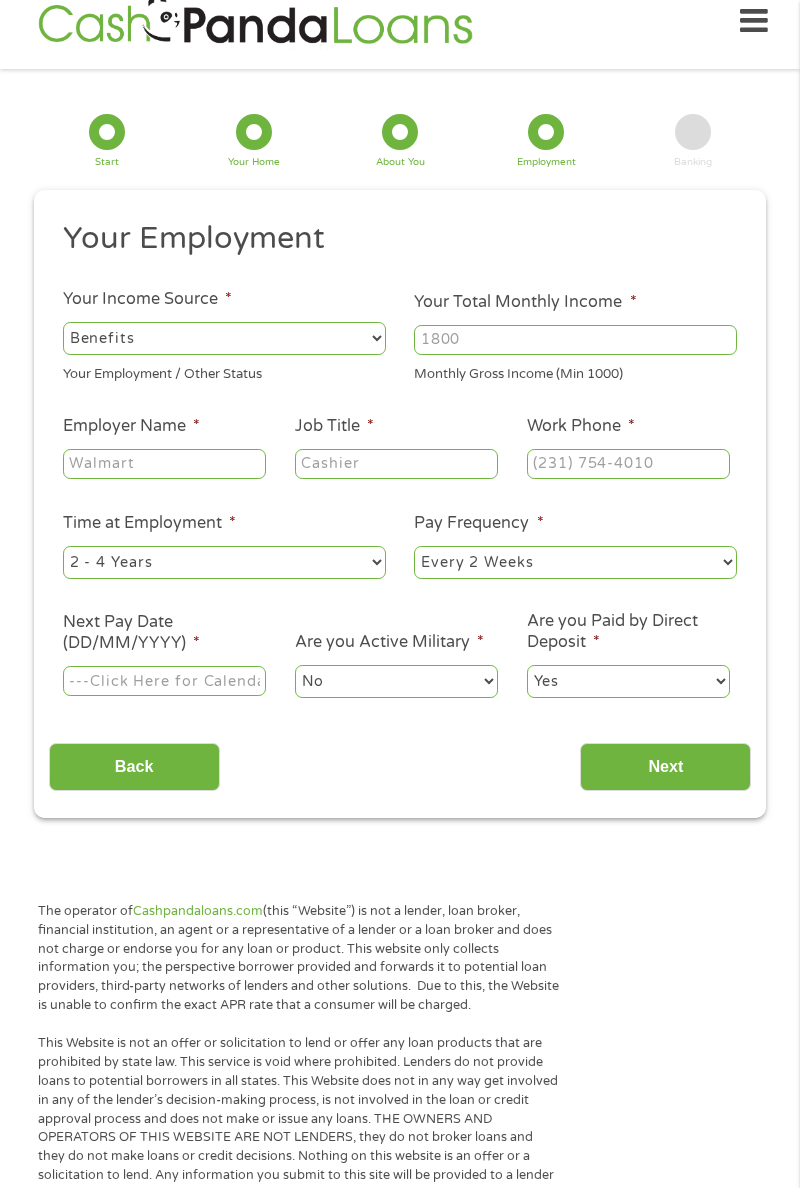 type on "Other" 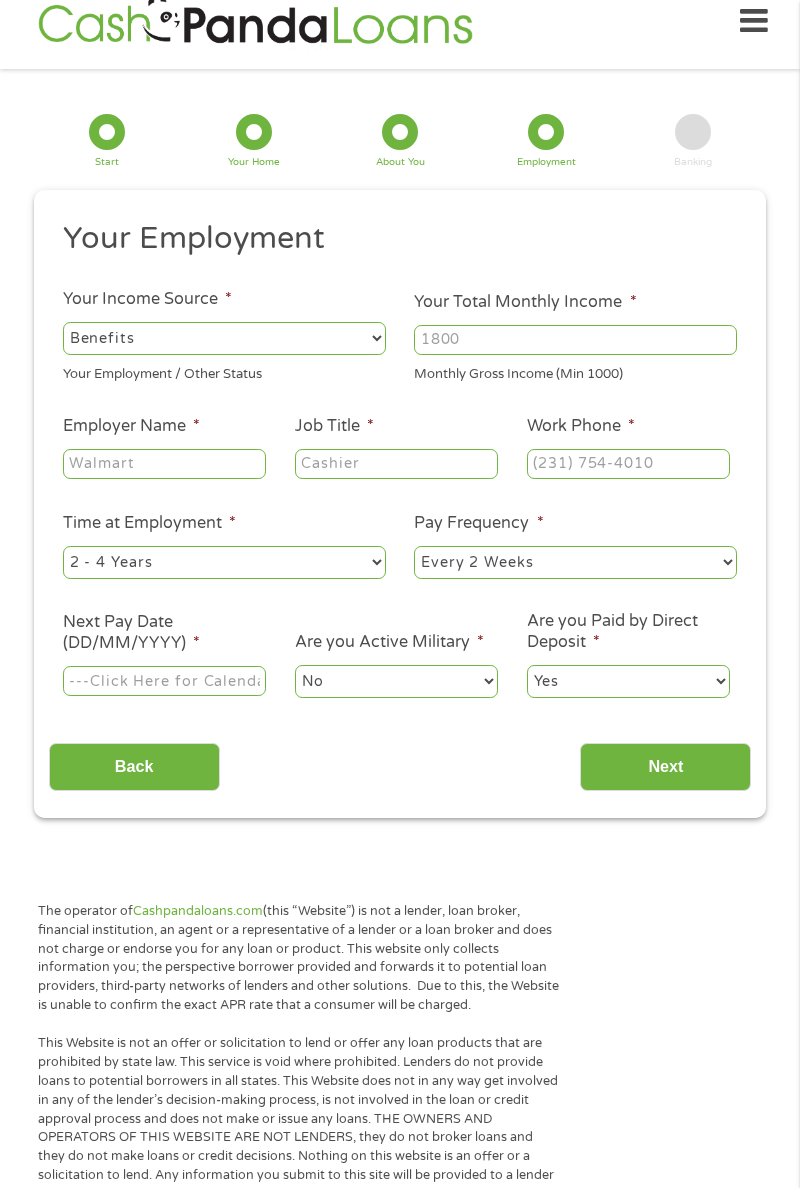 type on "([PHONE]) [PHONE]-[PHONE]" 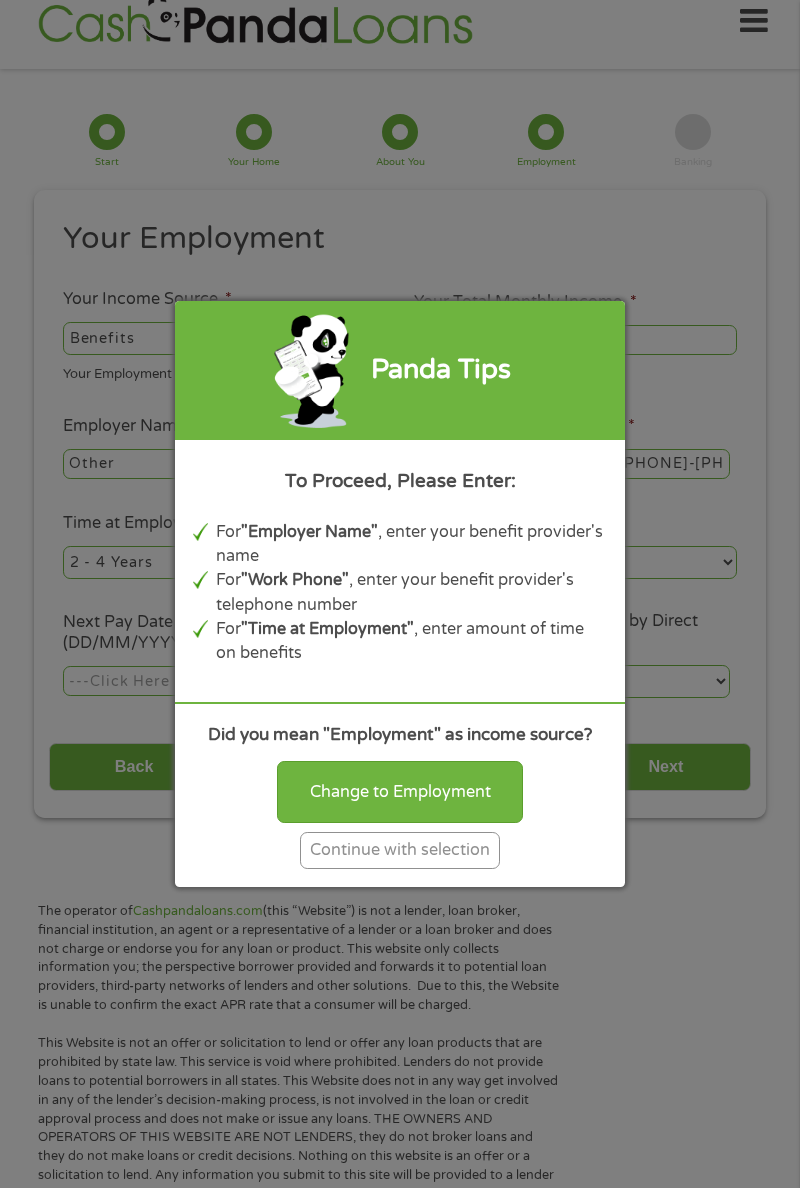 click on "Change to Employment" at bounding box center (400, 792) 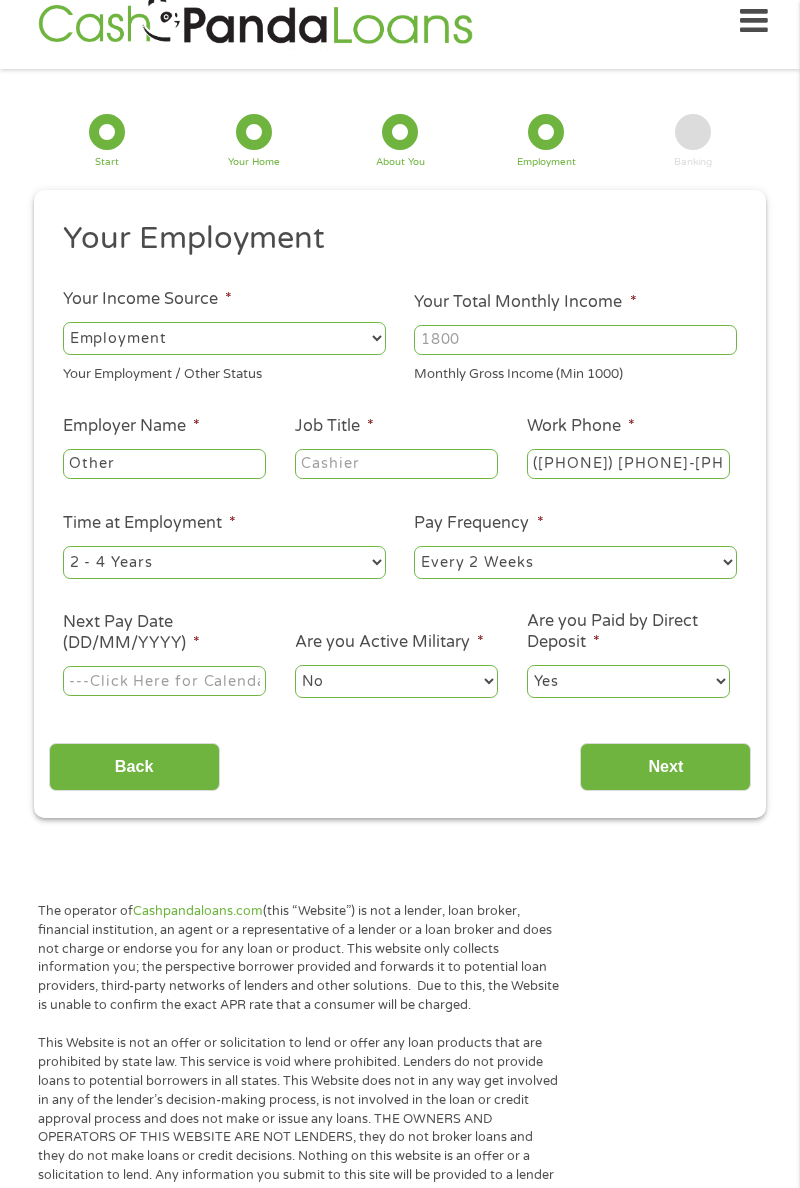 click on "--- Choose one --- Employment Self Employed Benefits" at bounding box center (224, 338) 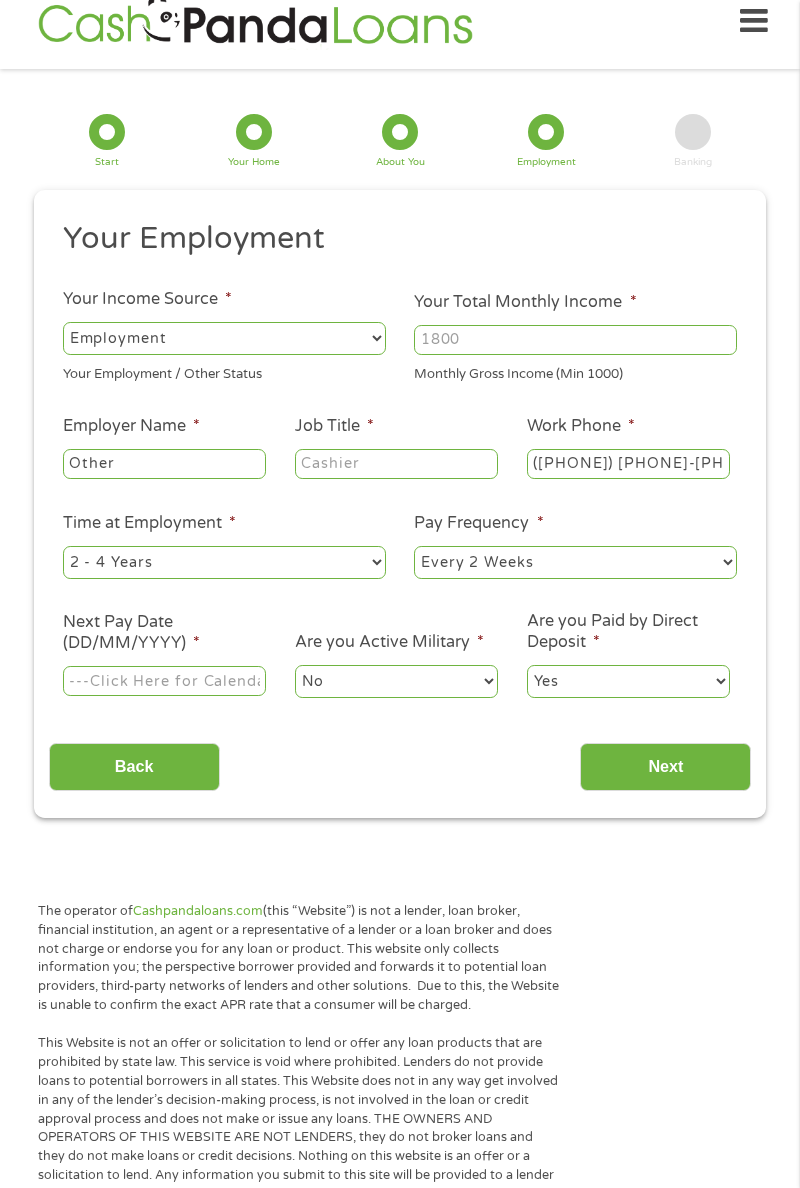 select on "benefits" 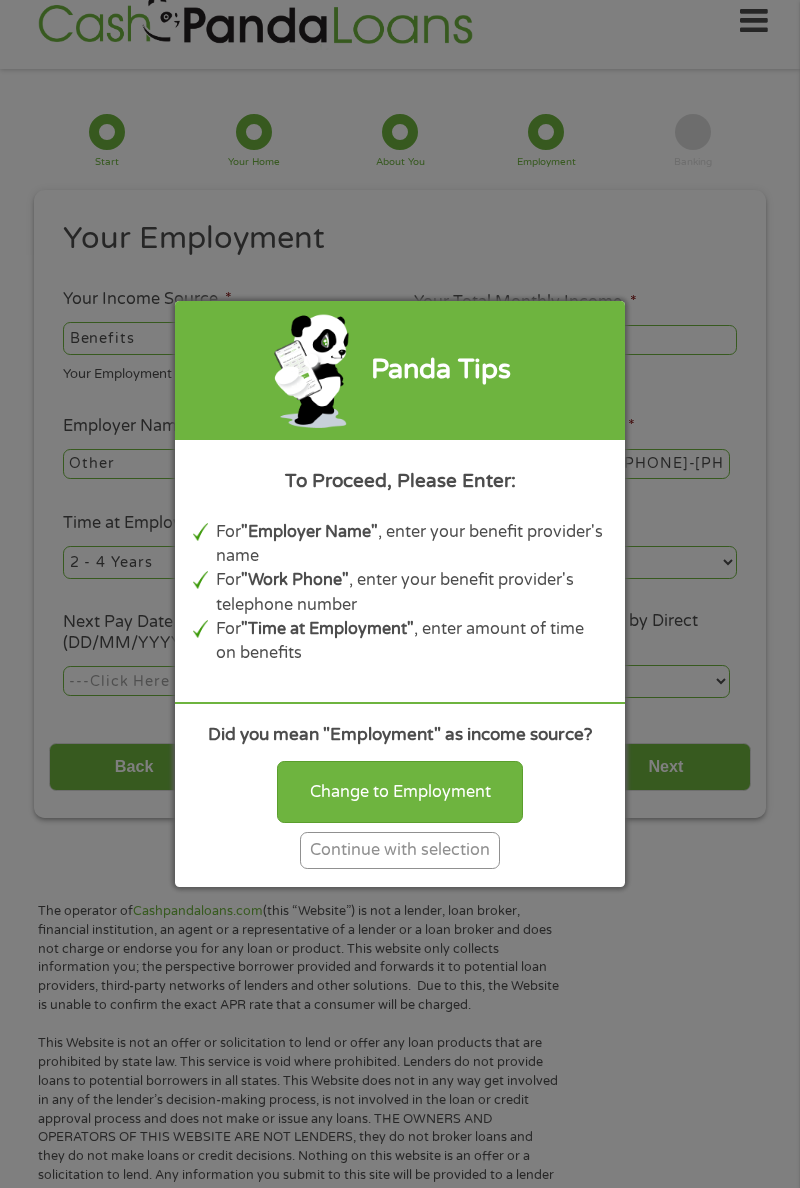 click on "Continue with selection" at bounding box center (400, 850) 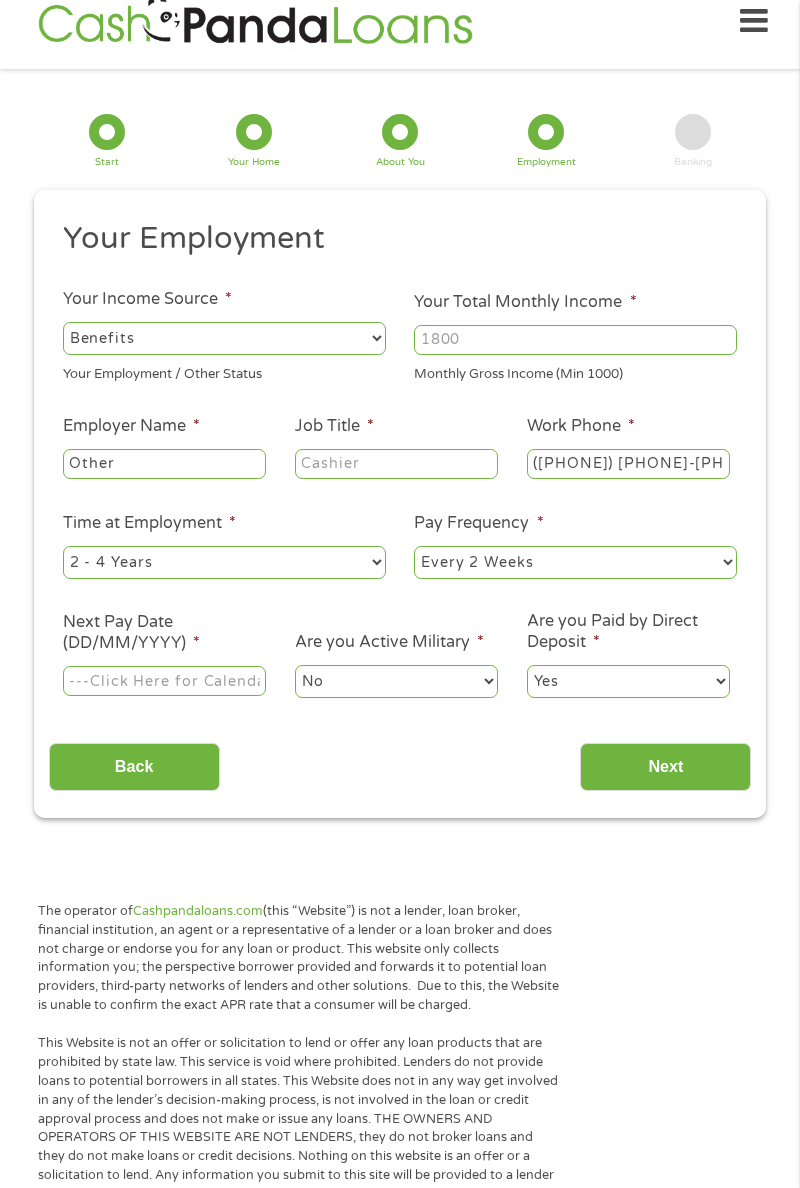 click on "Job Title *" at bounding box center (396, 464) 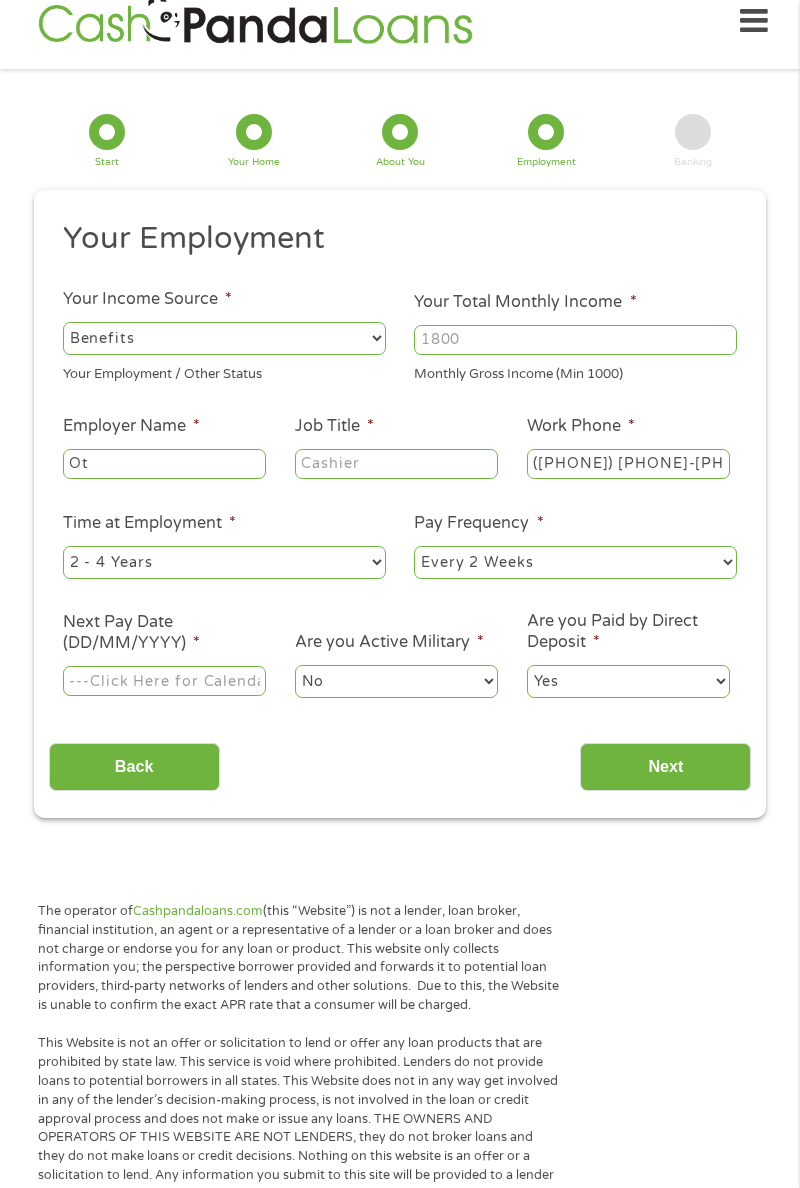type on "O" 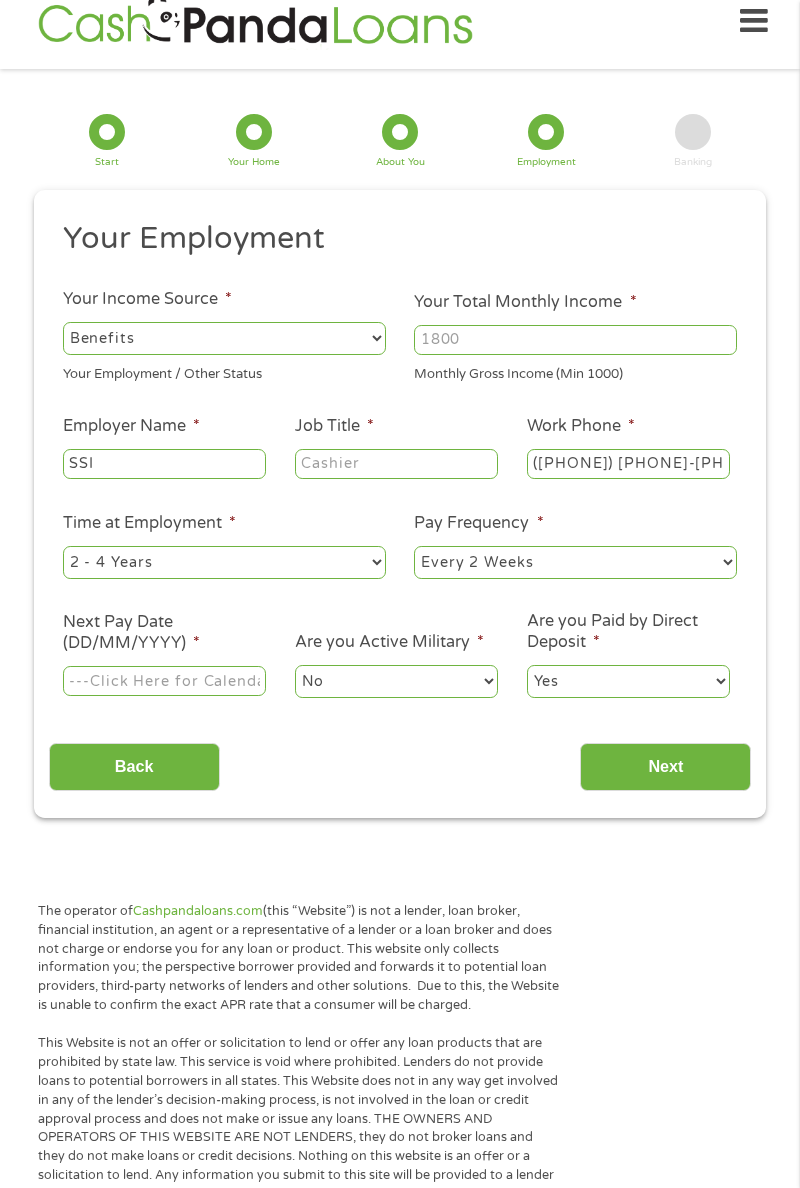 type on "SSI" 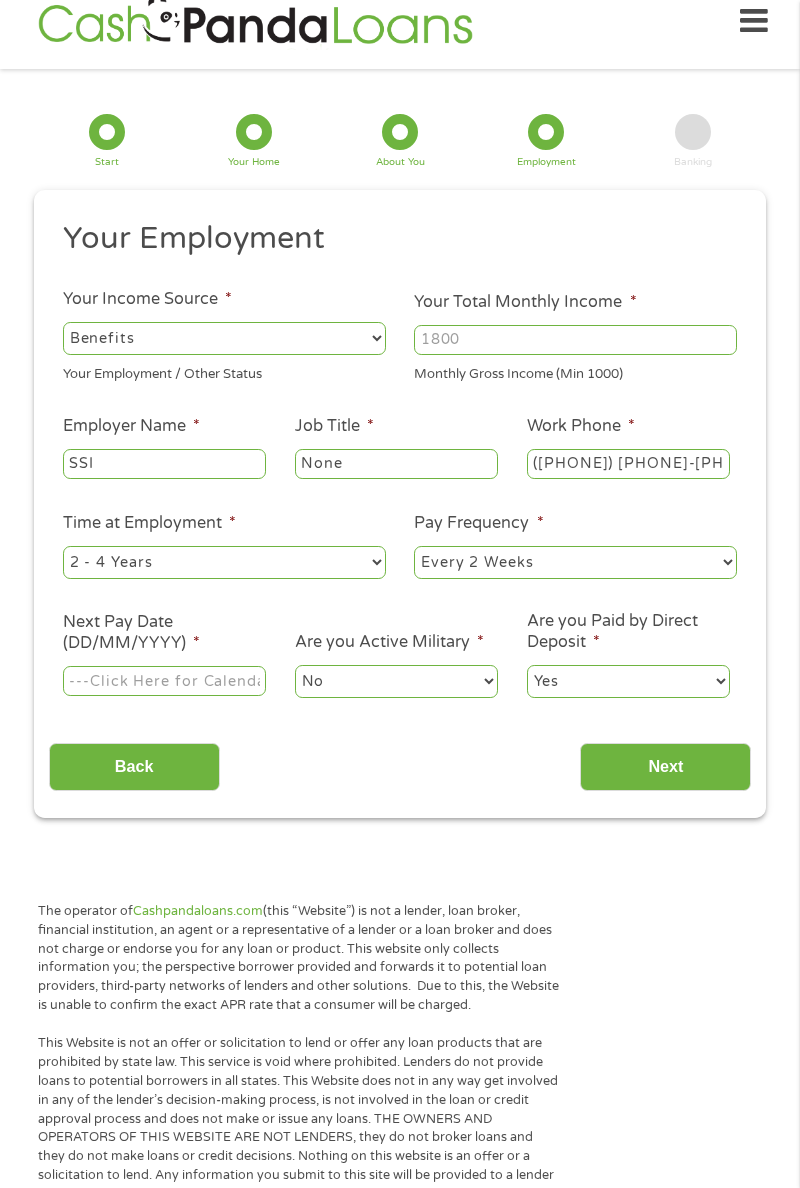 type on "None" 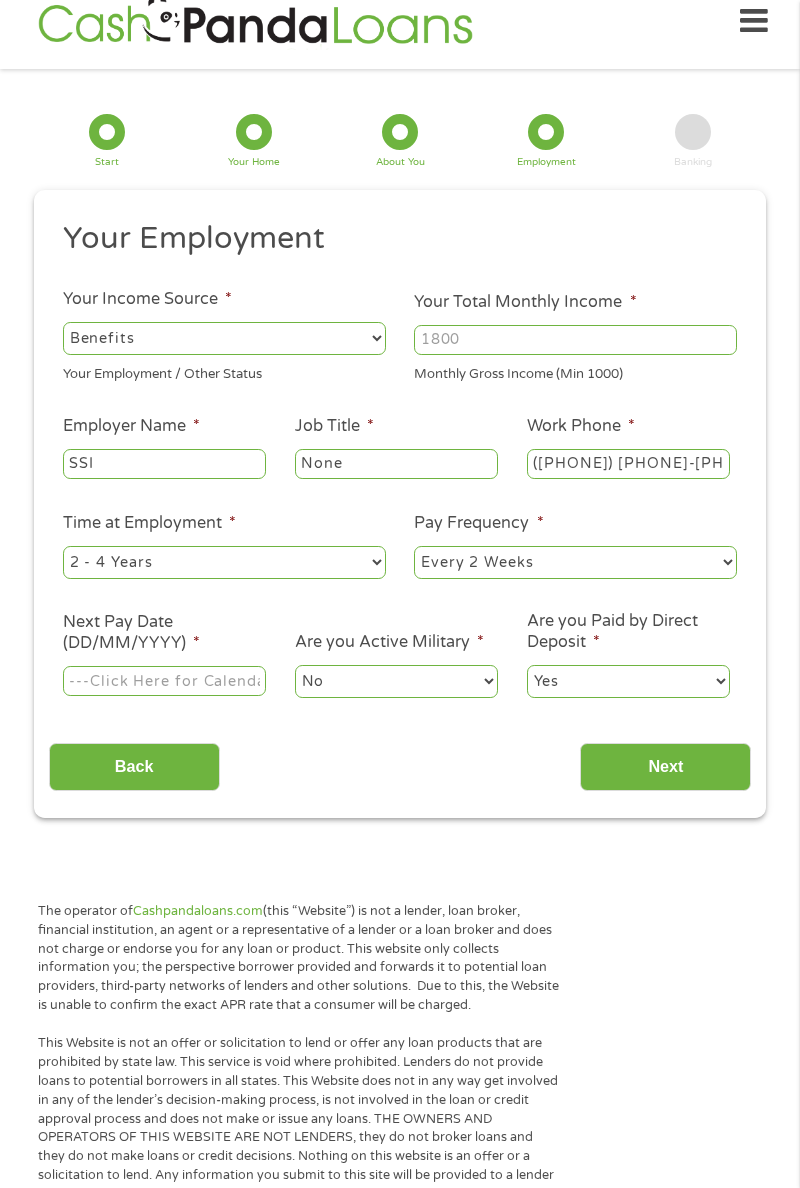 click on "--- Choose one --- Every 2 Weeks Every Week Monthly Semi-Monthly" at bounding box center (575, 562) 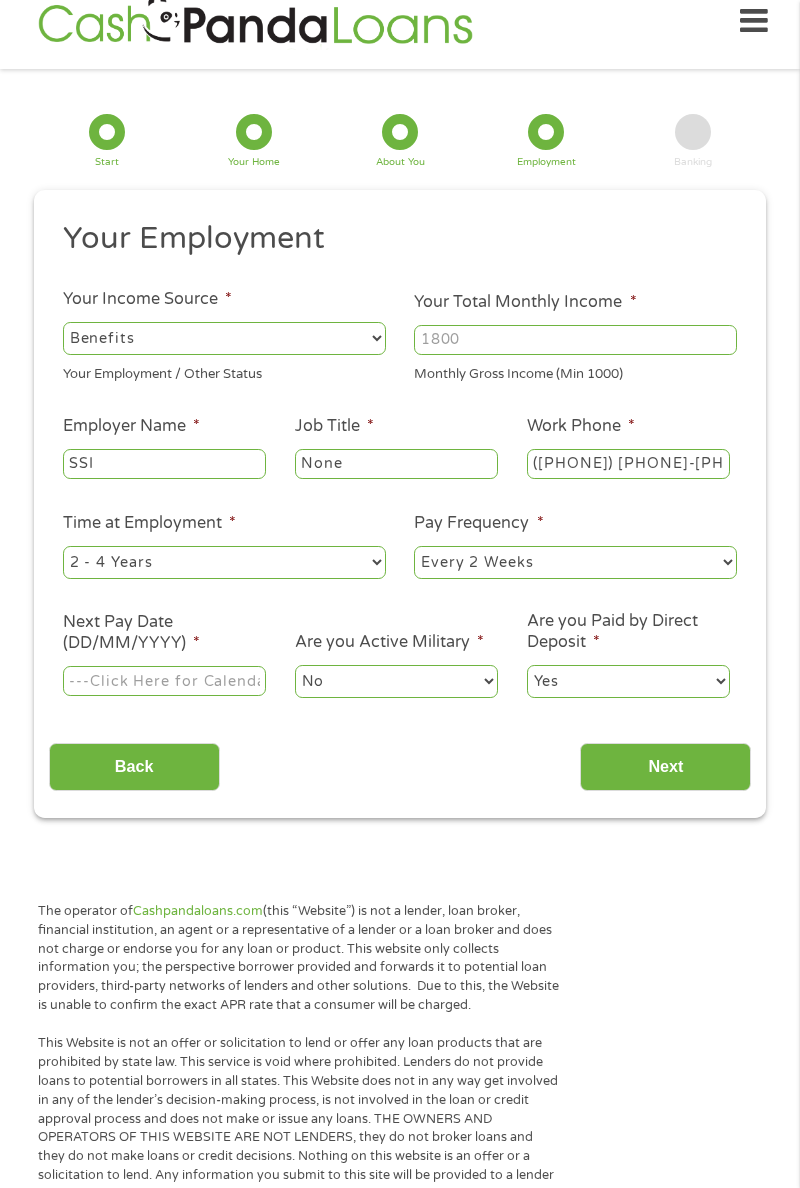 select on "monthly" 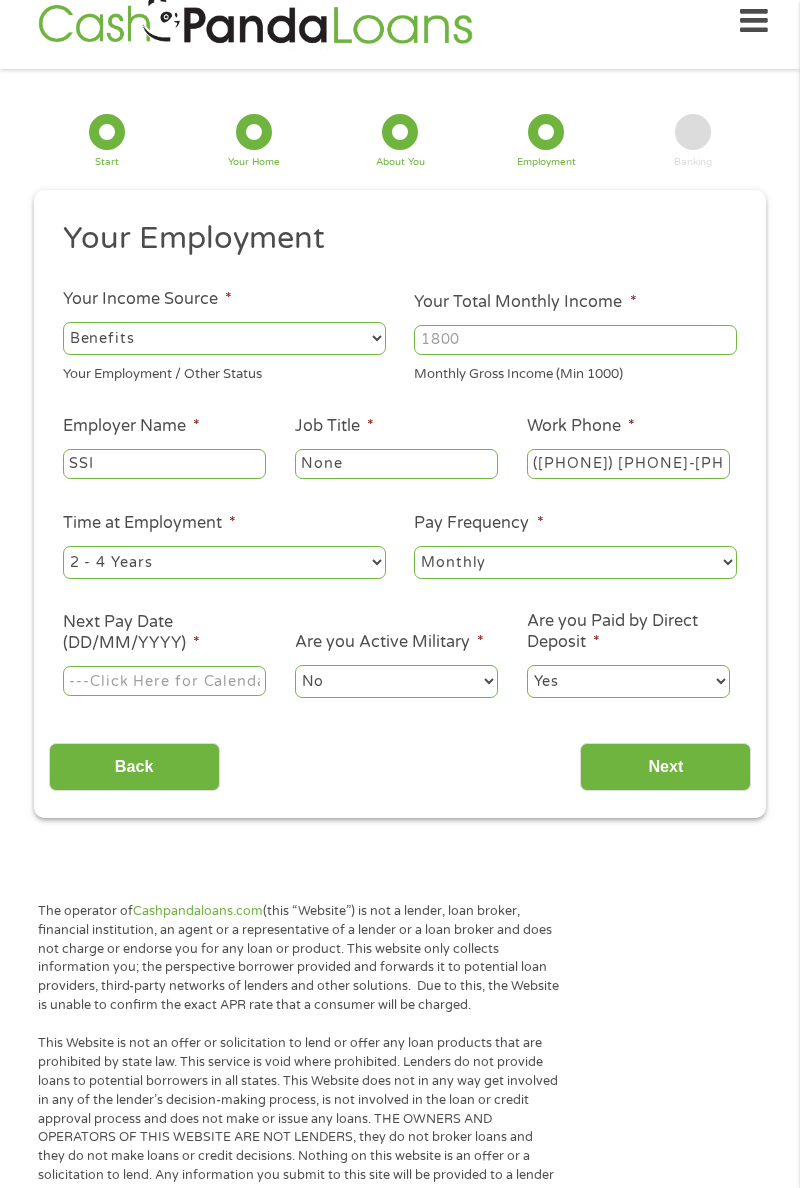 click on "Home Get Loan Offer How it works FAQs Blog Cash Loans Quick Loans Online Loans Payday Loans Cash Advances Préstamos Paycheck Loans Near Me Artificial Intelligence Loans Contact Us 1 Start 2 Your Home 3 About You 4 Employment 5 Banking 6
This field is hidden when viewing the form gclid EAIaIQobChMIpPrMyv34jgMVD15HAR1aTTgkEAAYAyAAEgJV7_D_BwE This field is hidden when viewing the form Referrer https://www.cashpandaloans.com/?medium=adwords&source=adwords&campaign=22549846227&adgroup=188036189468&creative=752117433323&position&keyword=instant%20approval%20direct%20deposit%20loans&utm_term=%7Bsearchterm%7D&matchtype=%7Bterm%7D&device=c&network=s&gad_source=5&gad_campaignid=22549846227&gclid=EAIaIQobChMIpPrMyv34jgMVD15HAR1aTTgkEAAYAyAAEgJV7_D_BwE This field is hidden when viewing the form Source adwords This field is hidden when viewing the form Medium" at bounding box center (400, 1465) 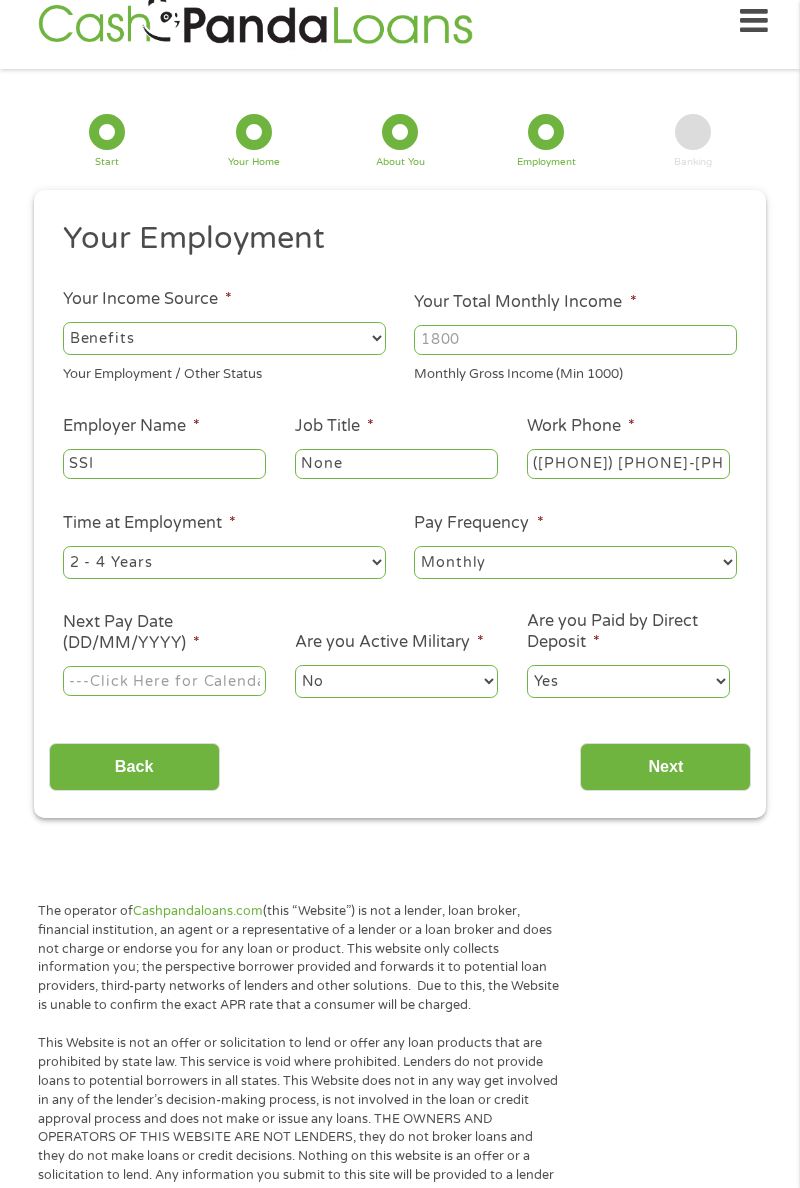 click on "Next Pay Date (DD/MM/YYYY) *" at bounding box center (164, 633) 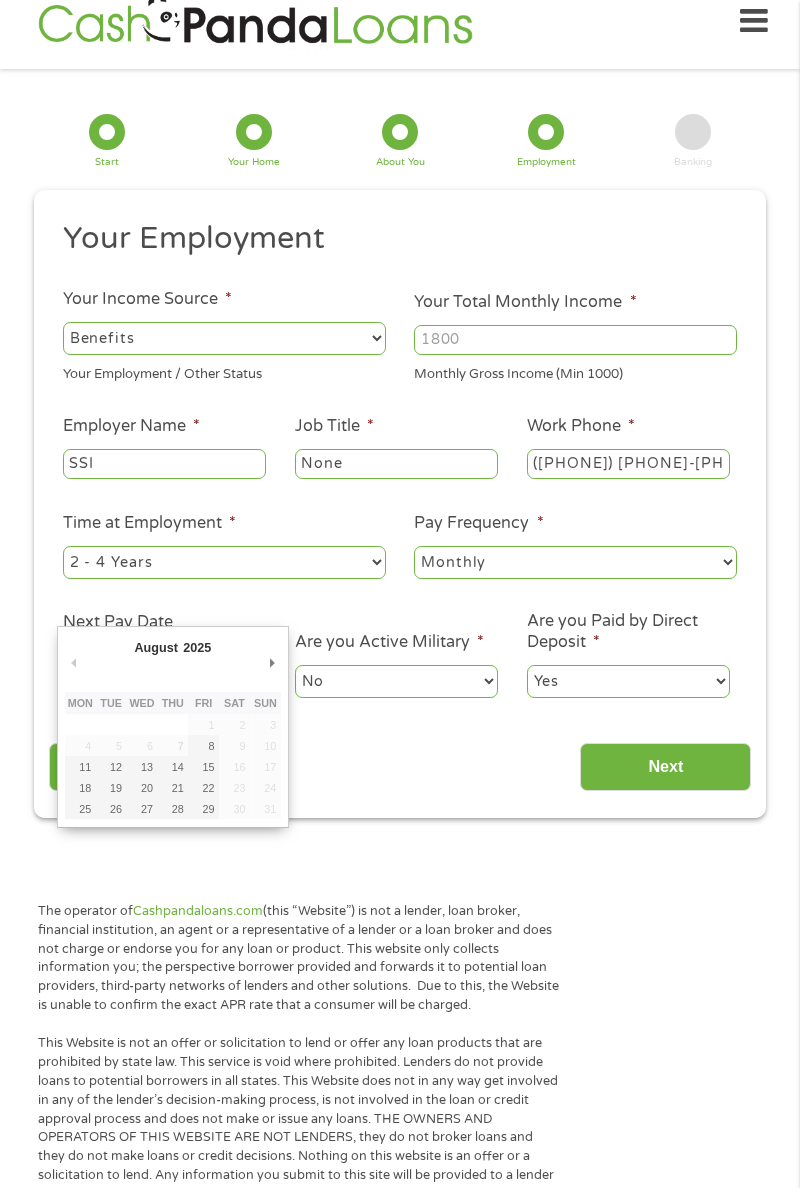 type on "20/08/2025" 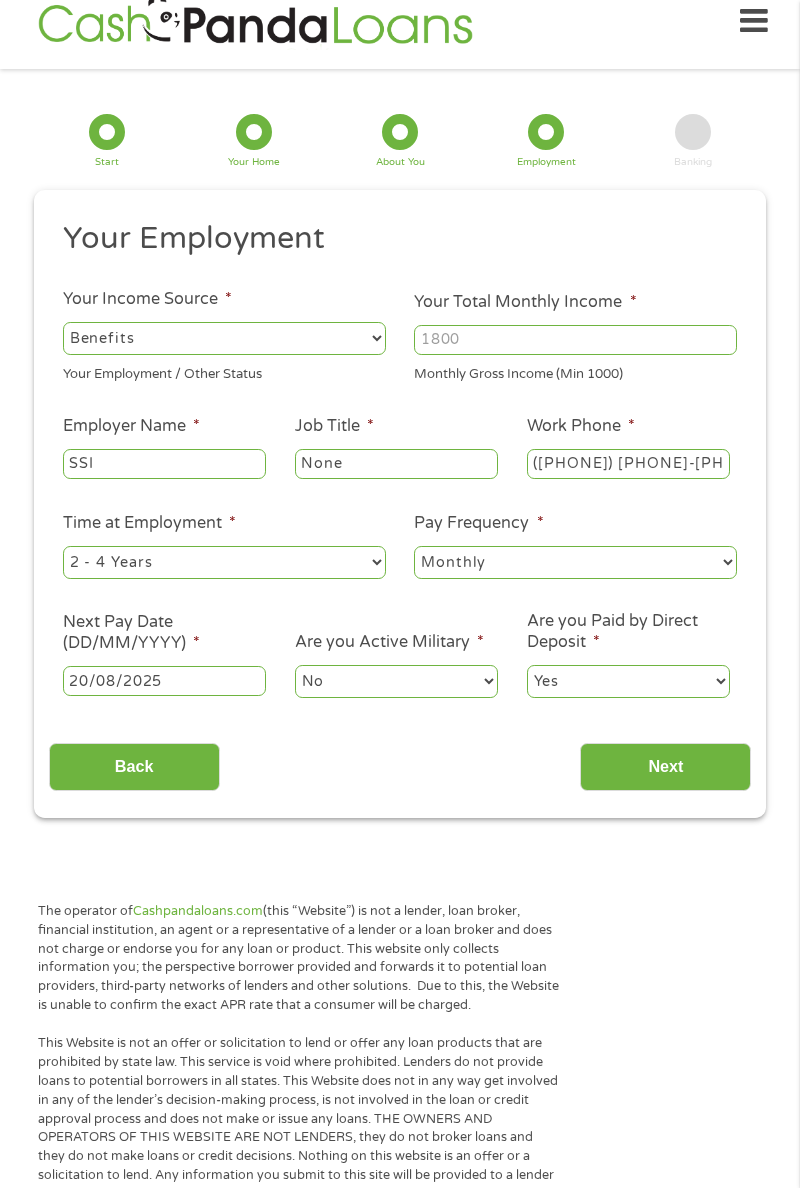click on "Next" at bounding box center (665, 767) 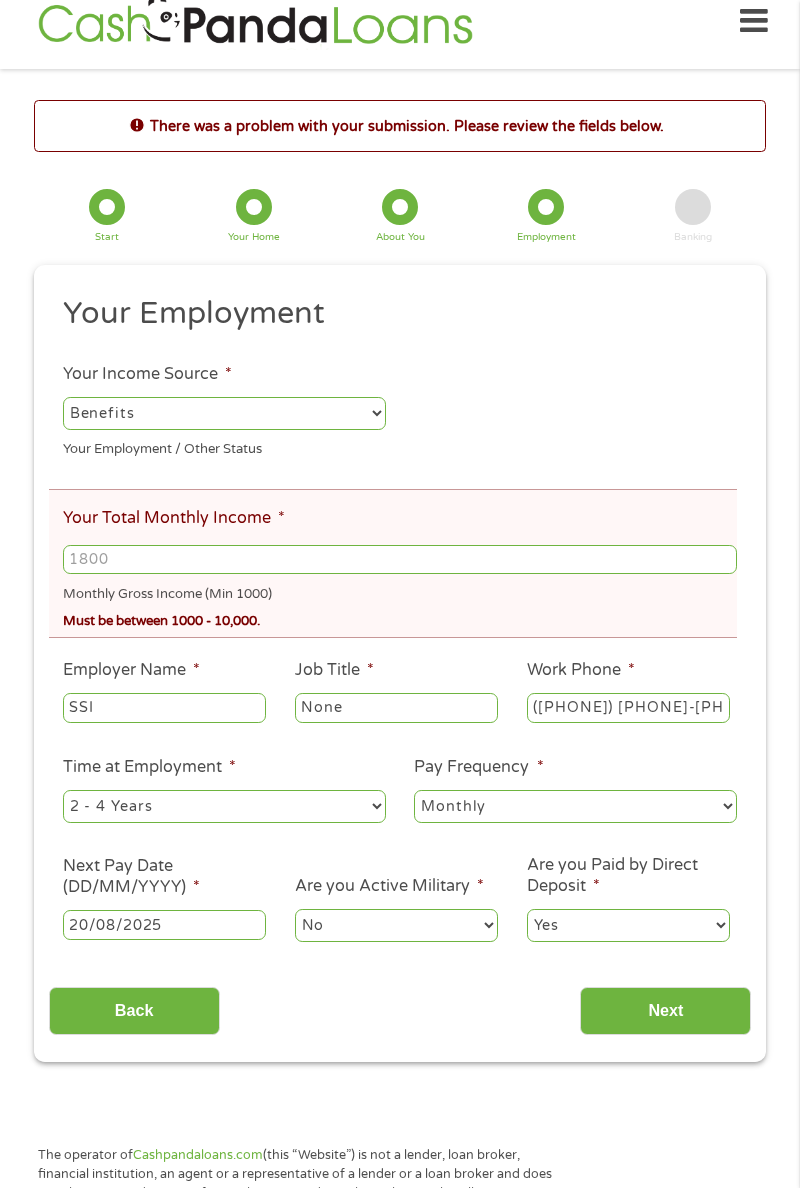 scroll, scrollTop: 8, scrollLeft: 8, axis: both 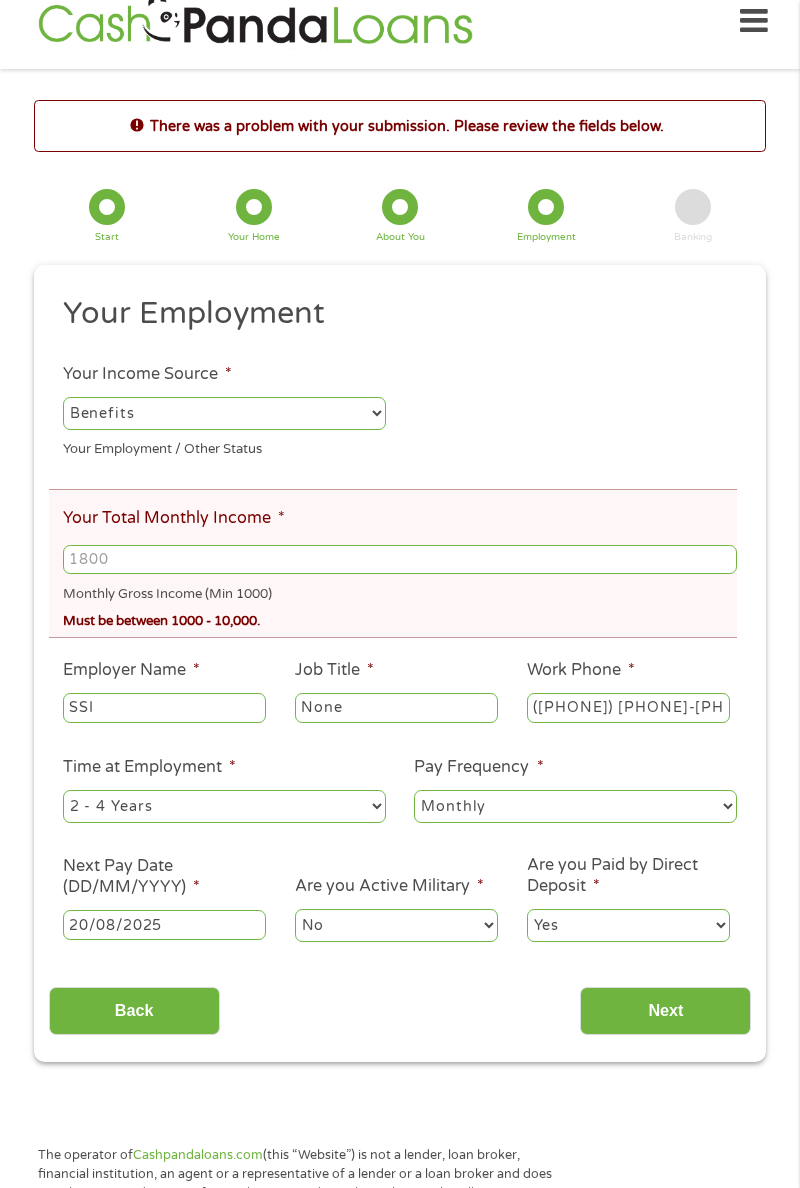 click on "Your Total Monthly Income *" at bounding box center [400, 560] 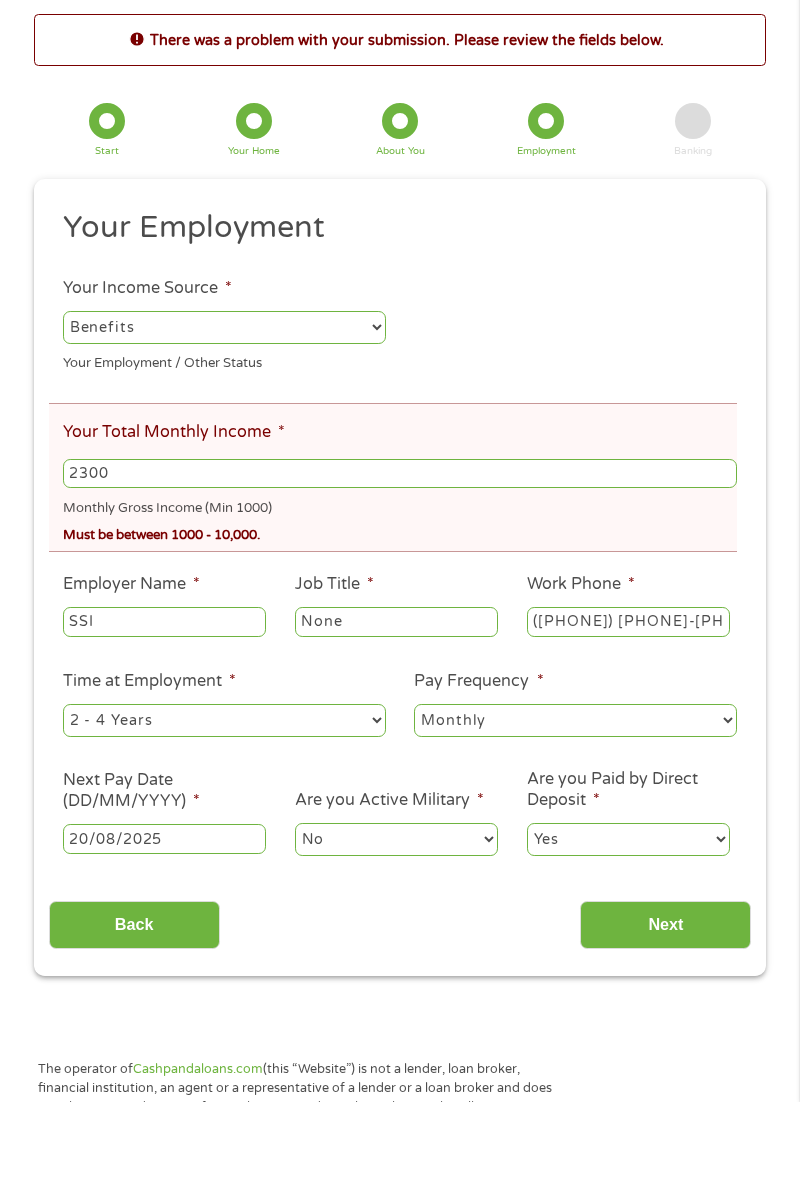 scroll, scrollTop: 26, scrollLeft: 0, axis: vertical 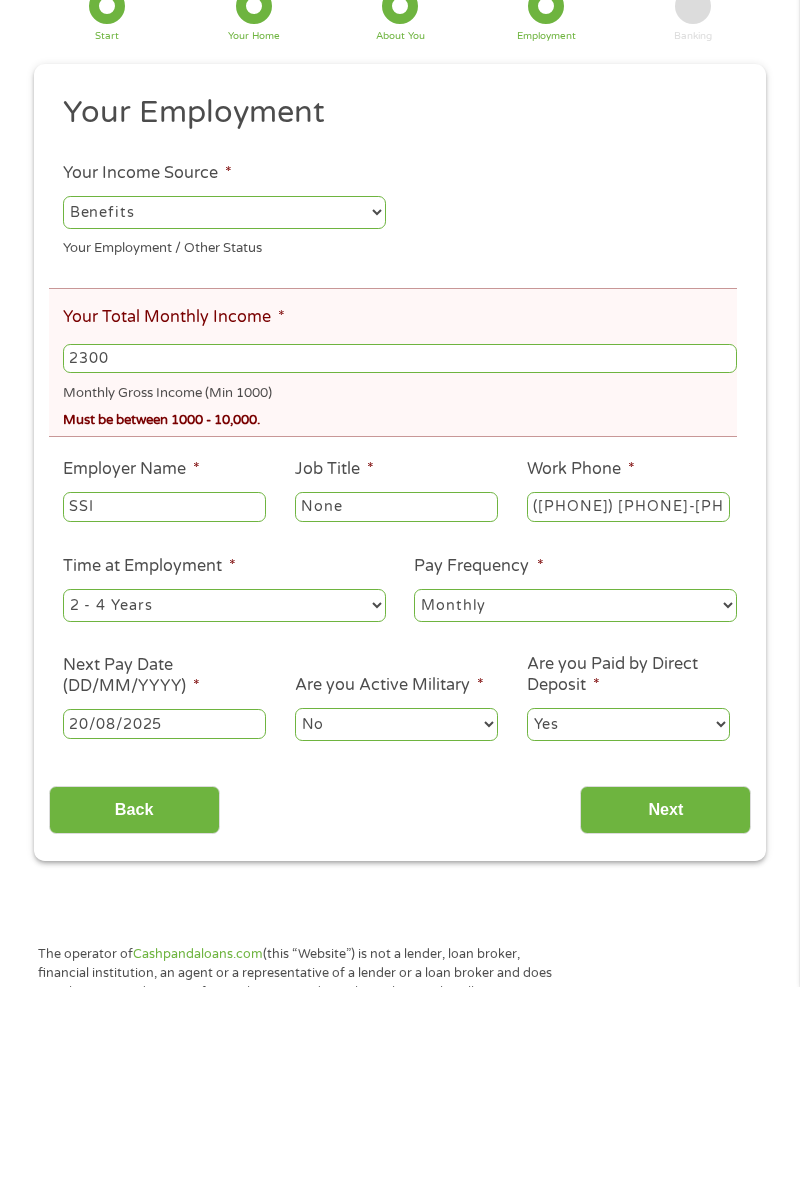 type on "2300" 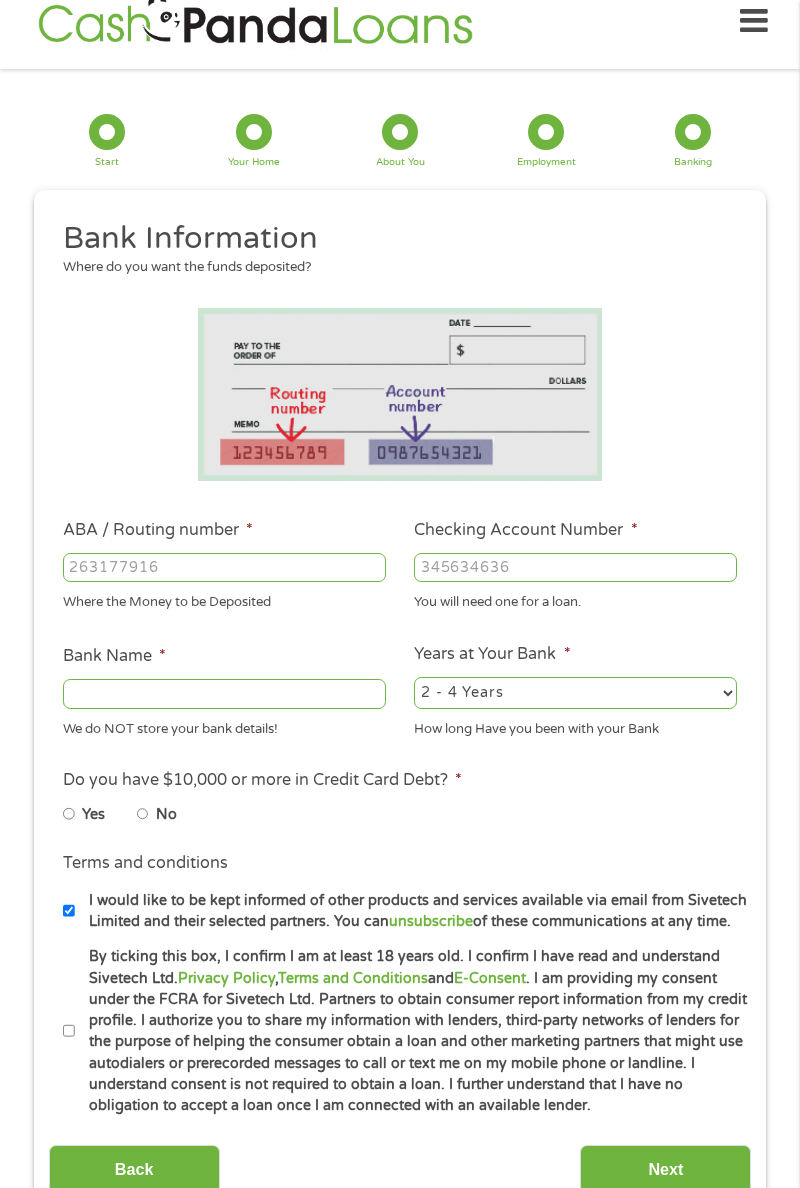 scroll, scrollTop: 8, scrollLeft: 8, axis: both 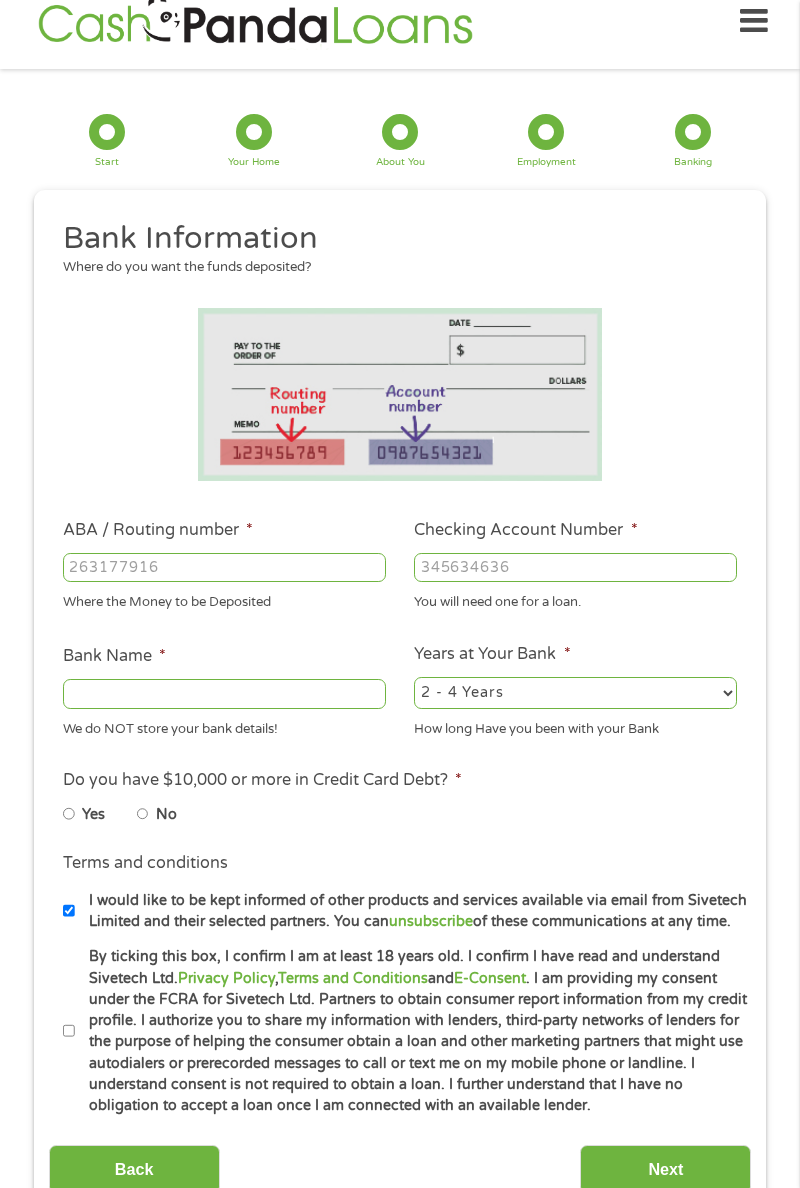 click on "ABA / Routing number *" at bounding box center [224, 568] 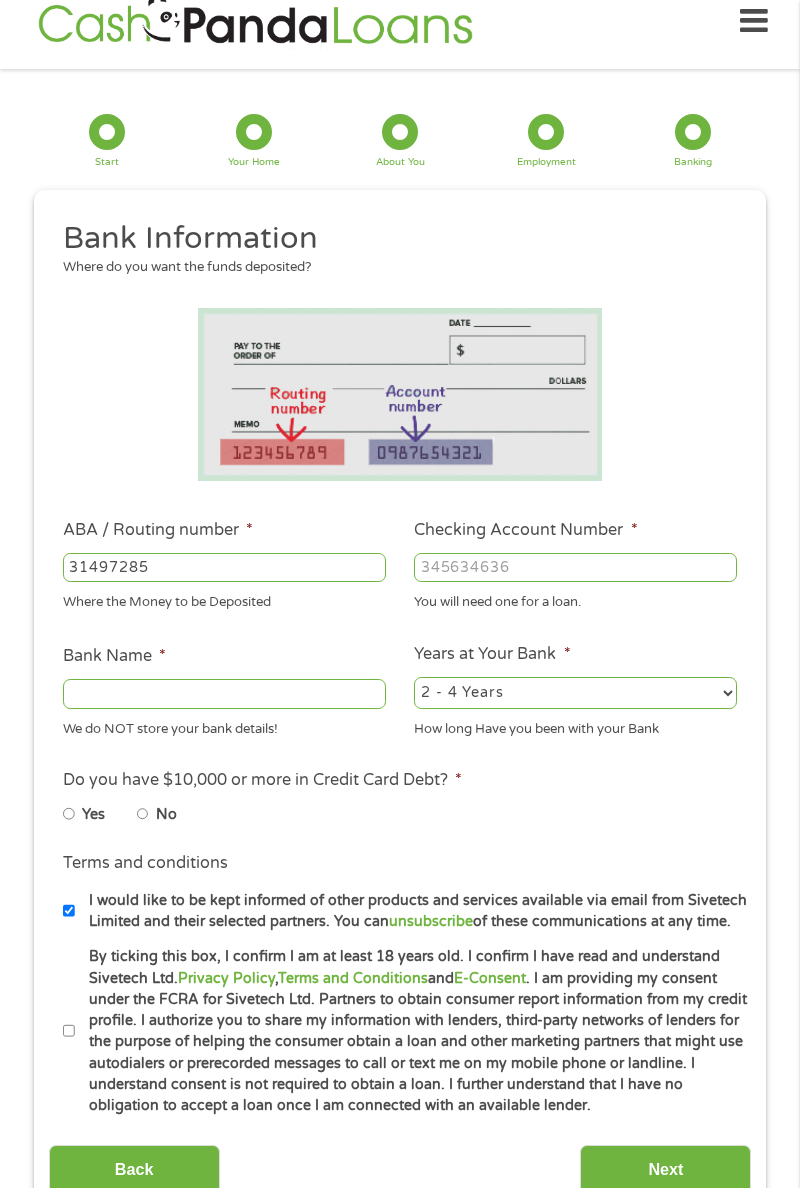 type on "314972853" 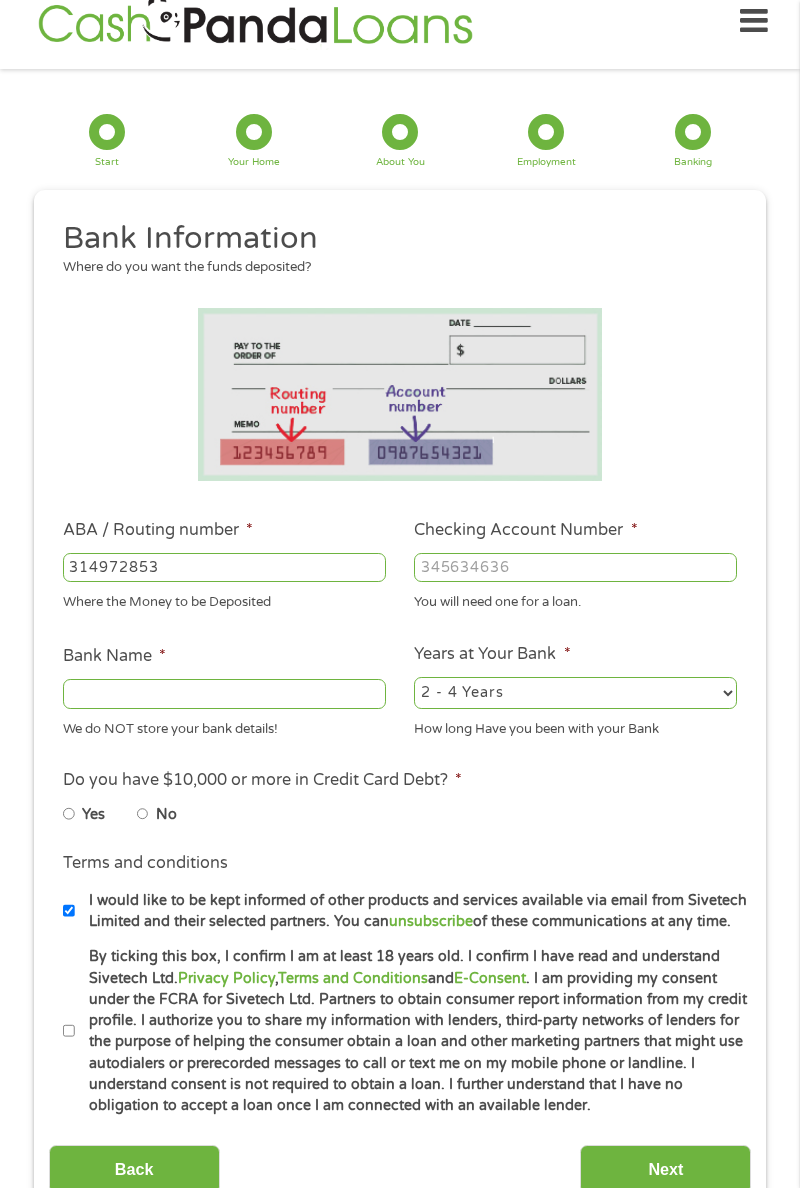 type on "WOODFOREST NATIONAL BANK" 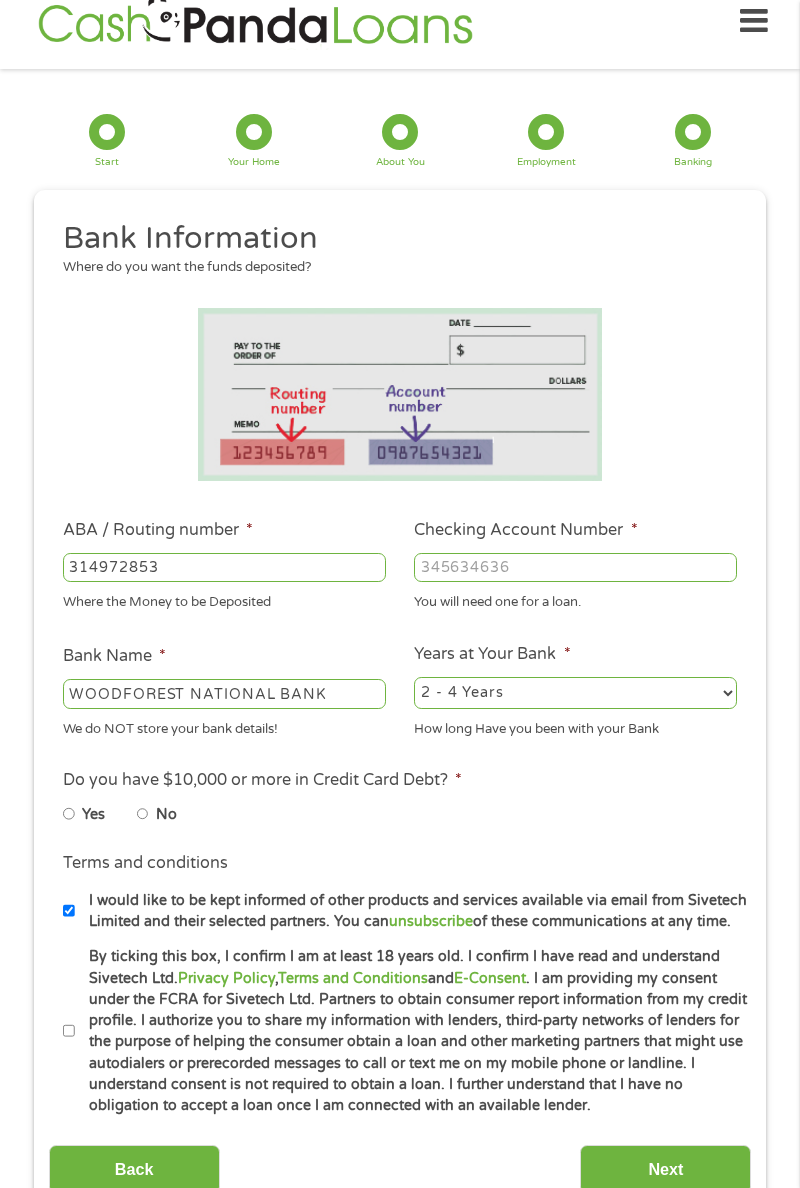 type on "314972853" 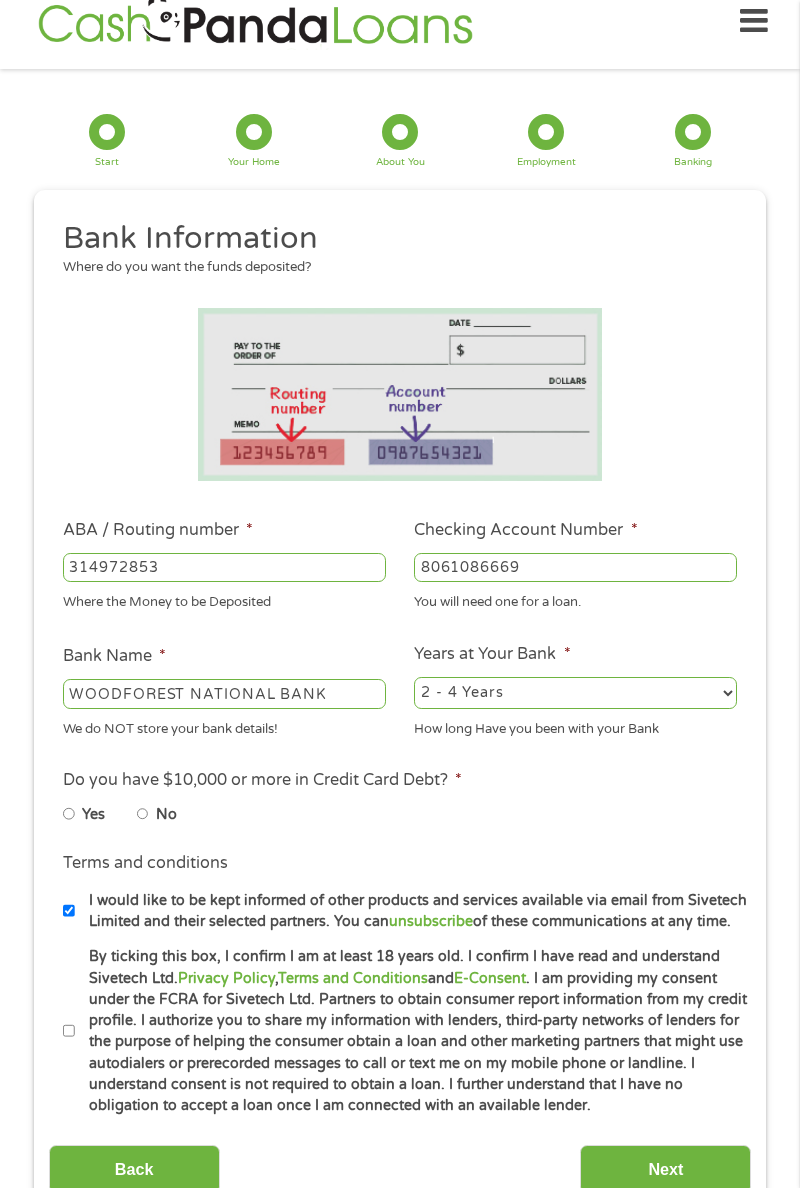 type on "8061086669" 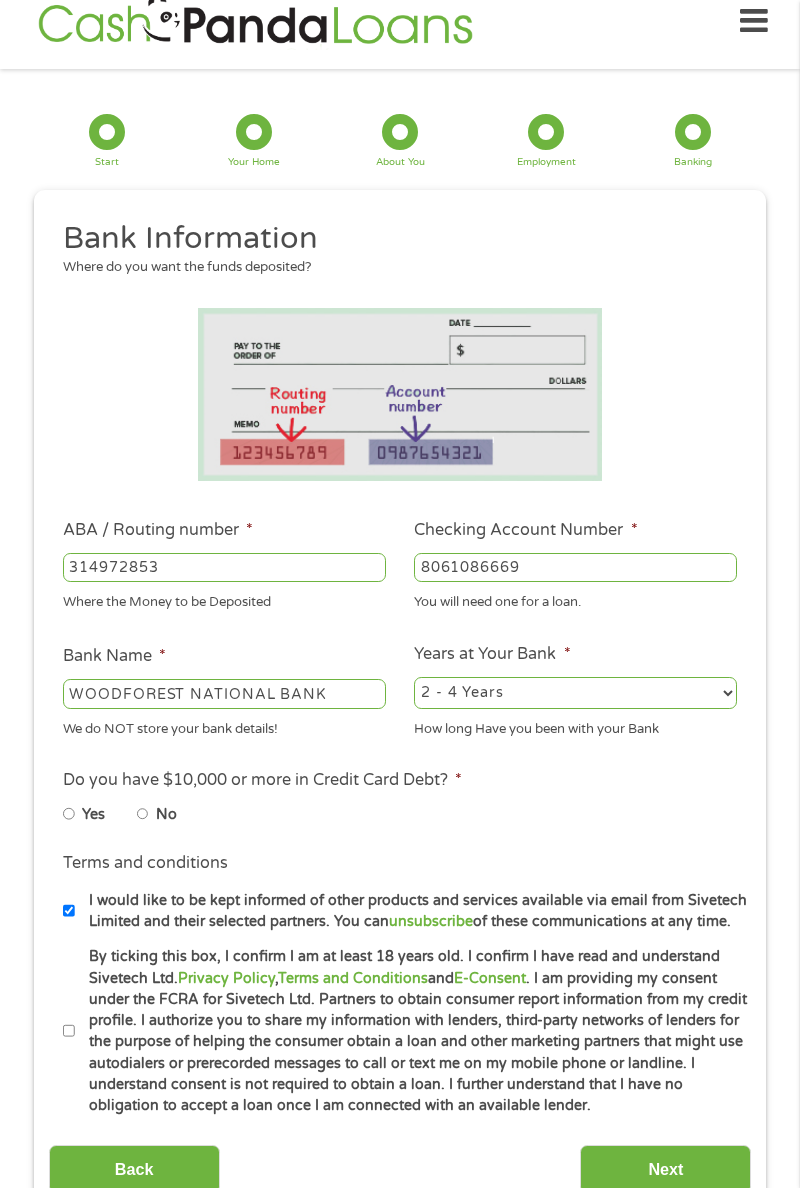 click on "2 - 4 Years 6 - 12 Months 1 - 2 Years Over 4 Years" at bounding box center [575, 693] 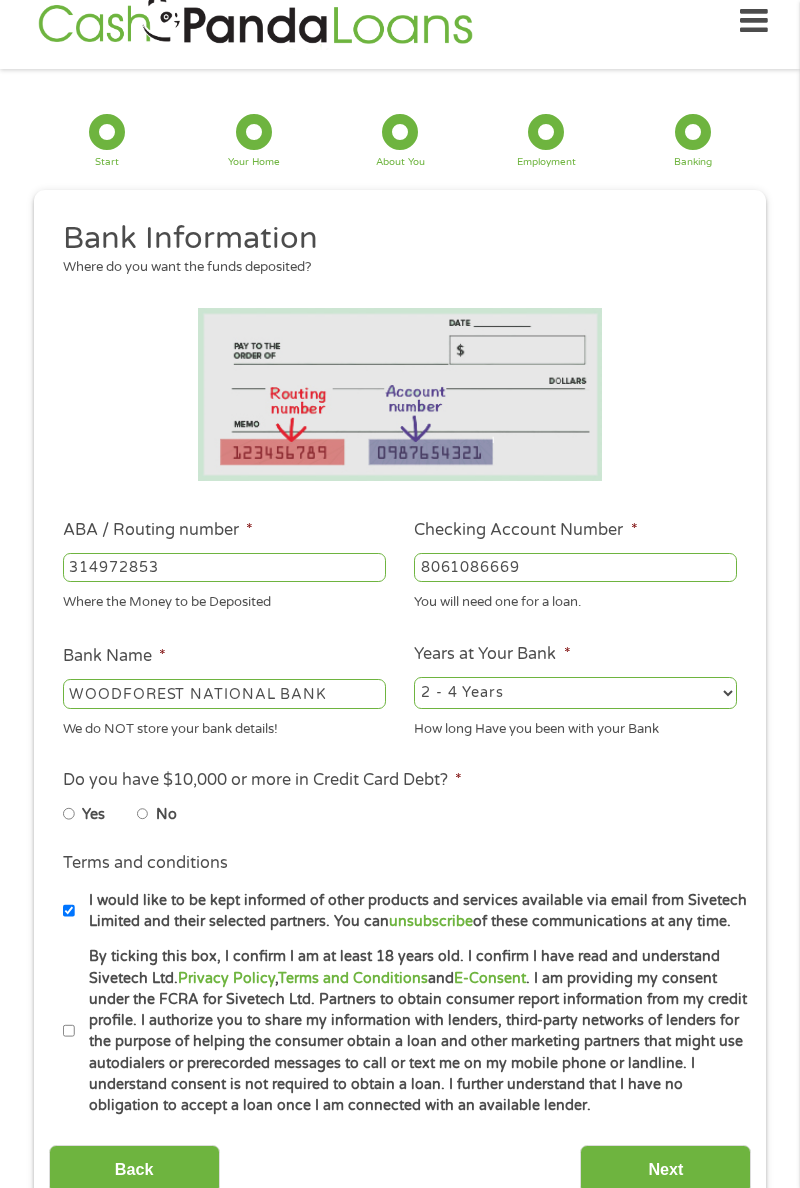 select on "60months" 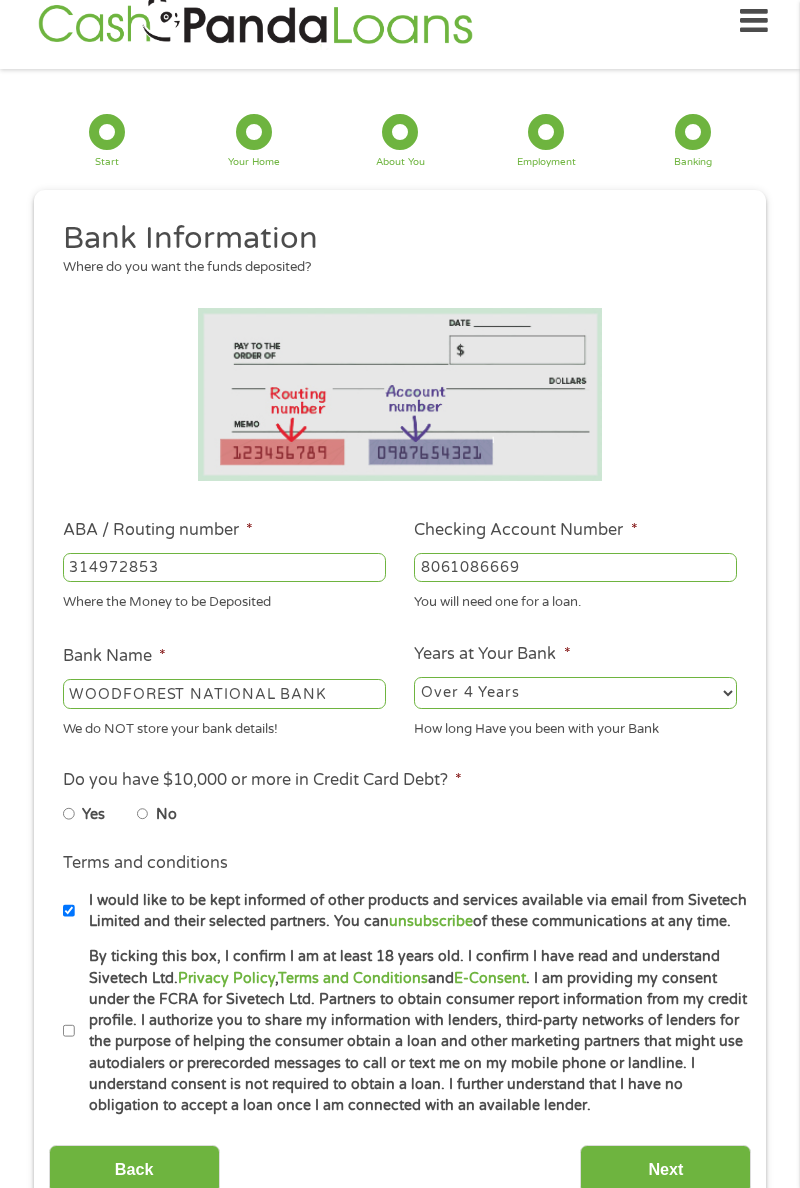 click on "No" at bounding box center (143, 814) 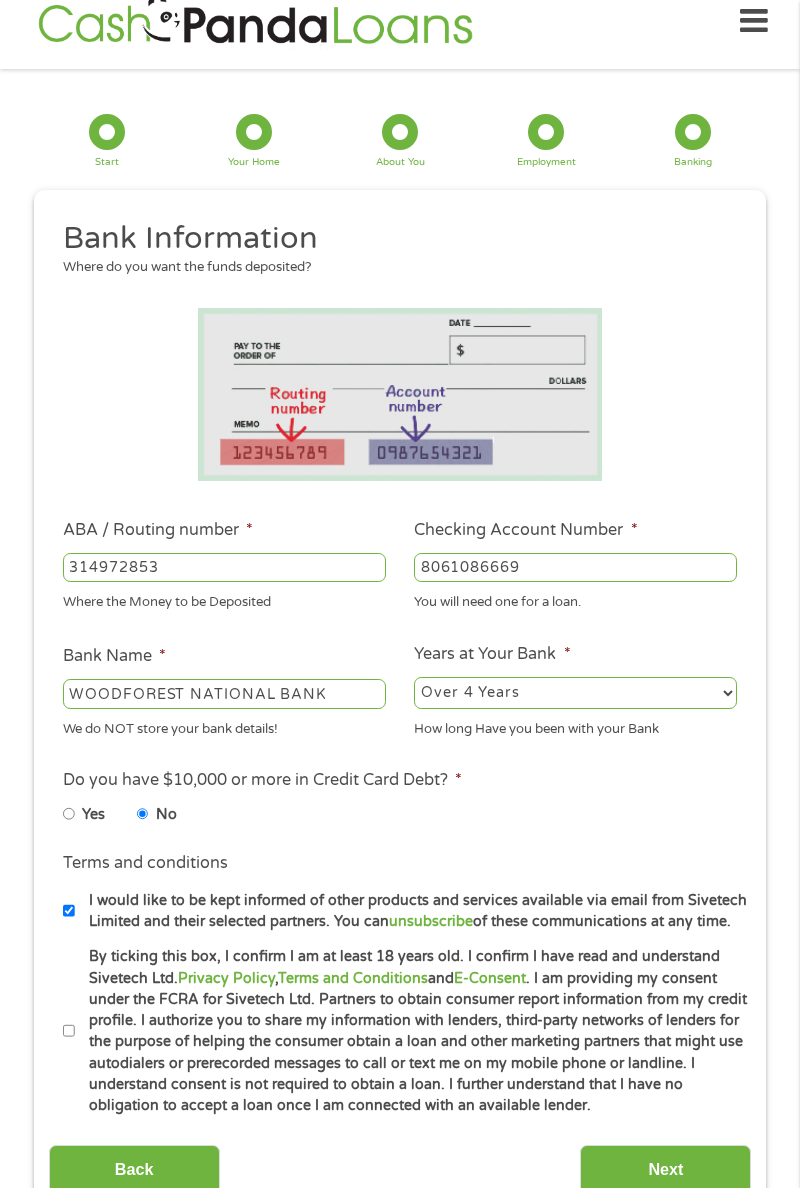 click on "By ticking this box, I confirm I am at least 18 years old. I confirm I have read and understand Sivetech Ltd.  Privacy Policy ,  Terms and Conditions  and  E-Consent . I am providing my consent under the FCRA for Sivetech Ltd. Partners to obtain consumer report information from my credit profile. I authorize you to share my information with lenders, third-party networks of lenders for the purpose of helping the consumer obtain a loan and other marketing partners that might use autodialers or prerecorded messages to call or text me on my mobile phone or landline. I understand consent is not required to obtain a loan. I further understand that I have no obligation to accept a loan once I am connected with an available lender." at bounding box center [69, 1031] 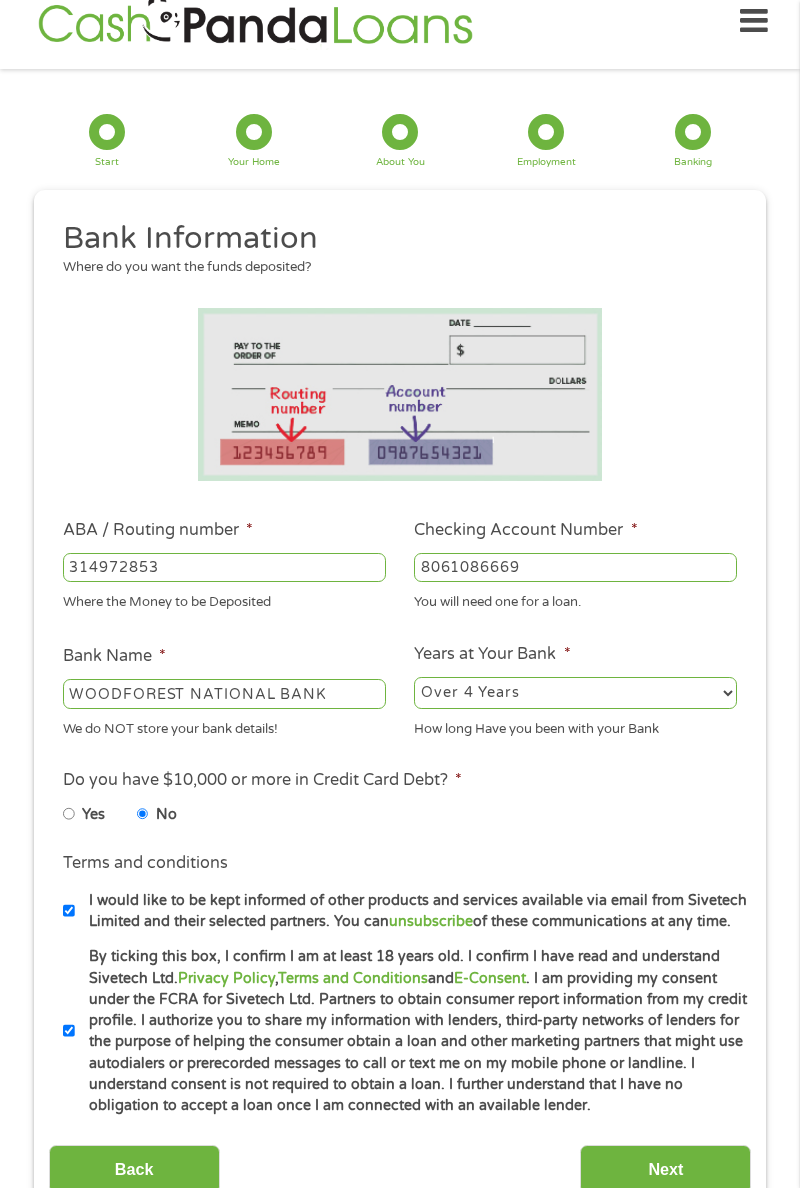 click on "Next" at bounding box center [665, 1169] 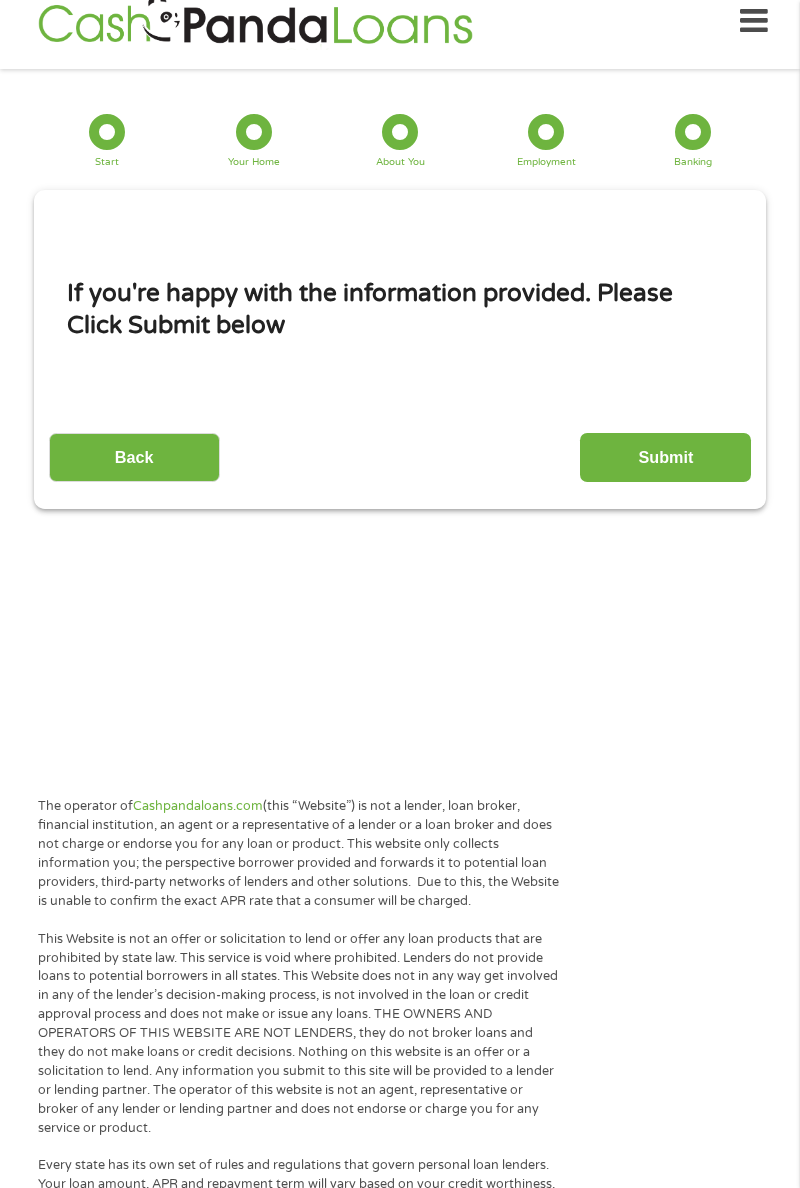 scroll, scrollTop: 8, scrollLeft: 8, axis: both 